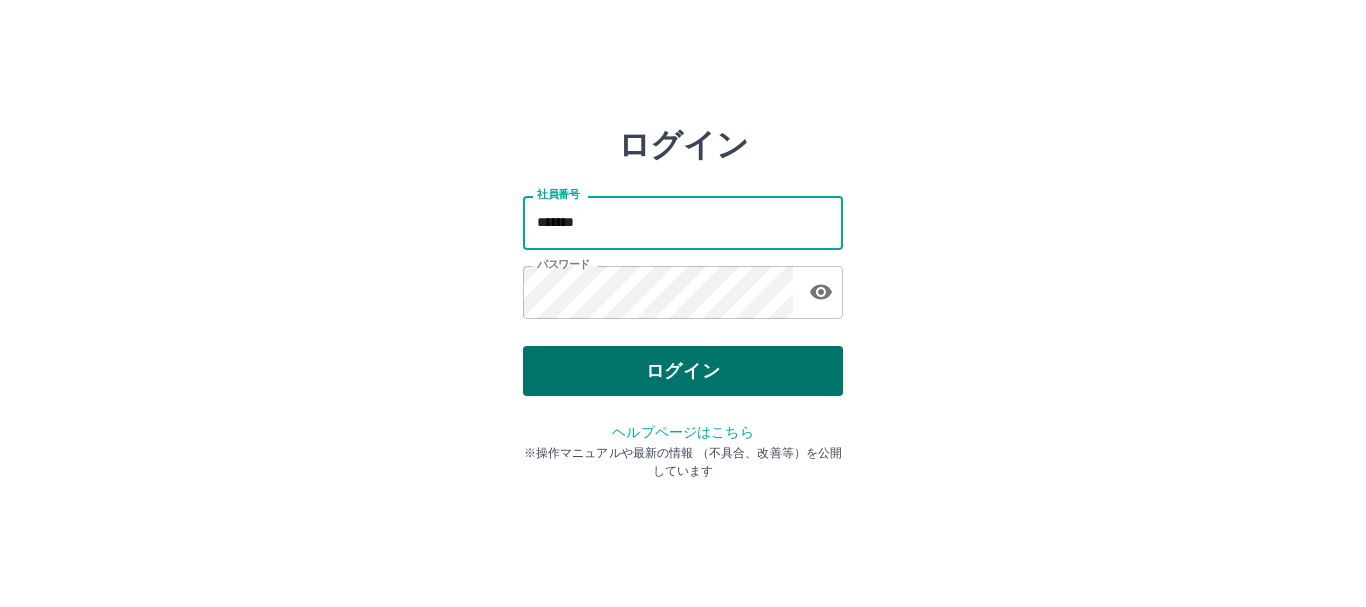 scroll, scrollTop: 0, scrollLeft: 0, axis: both 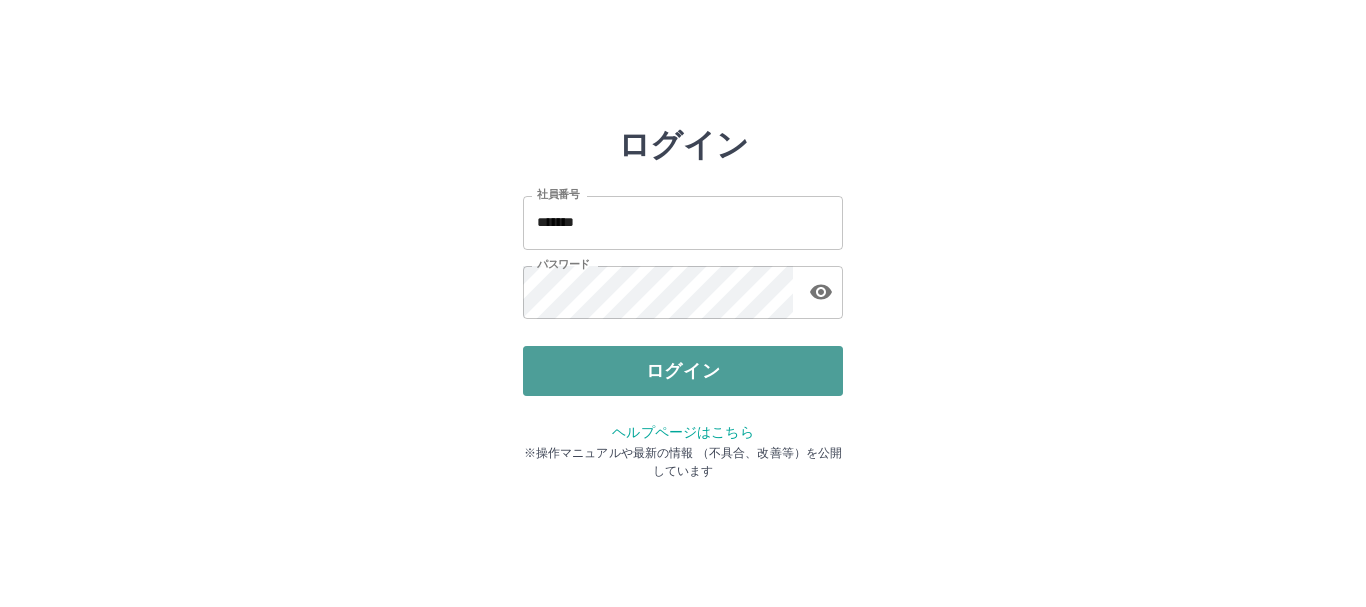click on "ログイン" at bounding box center (683, 371) 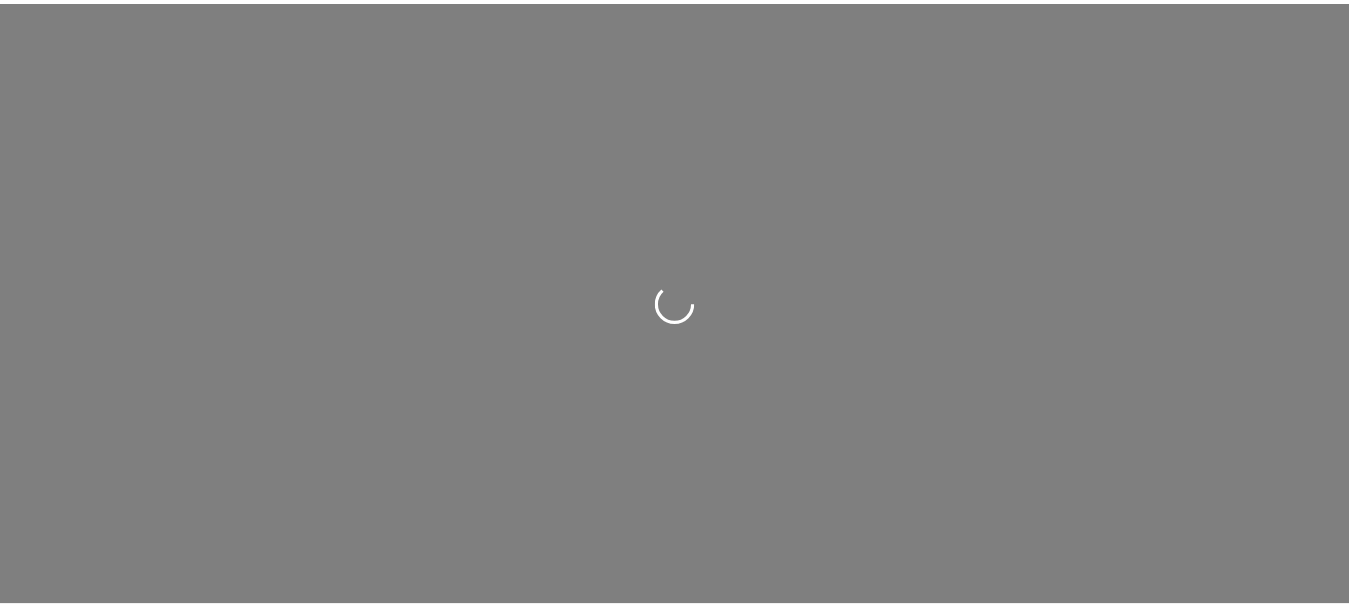 scroll, scrollTop: 0, scrollLeft: 0, axis: both 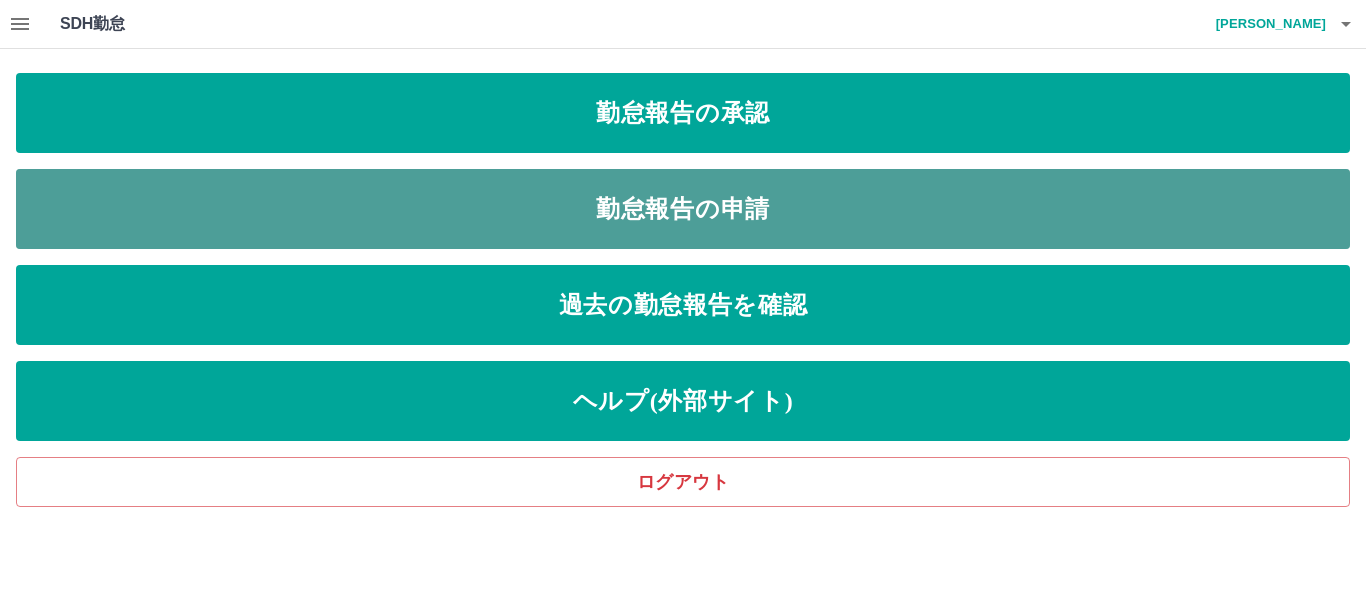 click on "勤怠報告の申請" at bounding box center (683, 209) 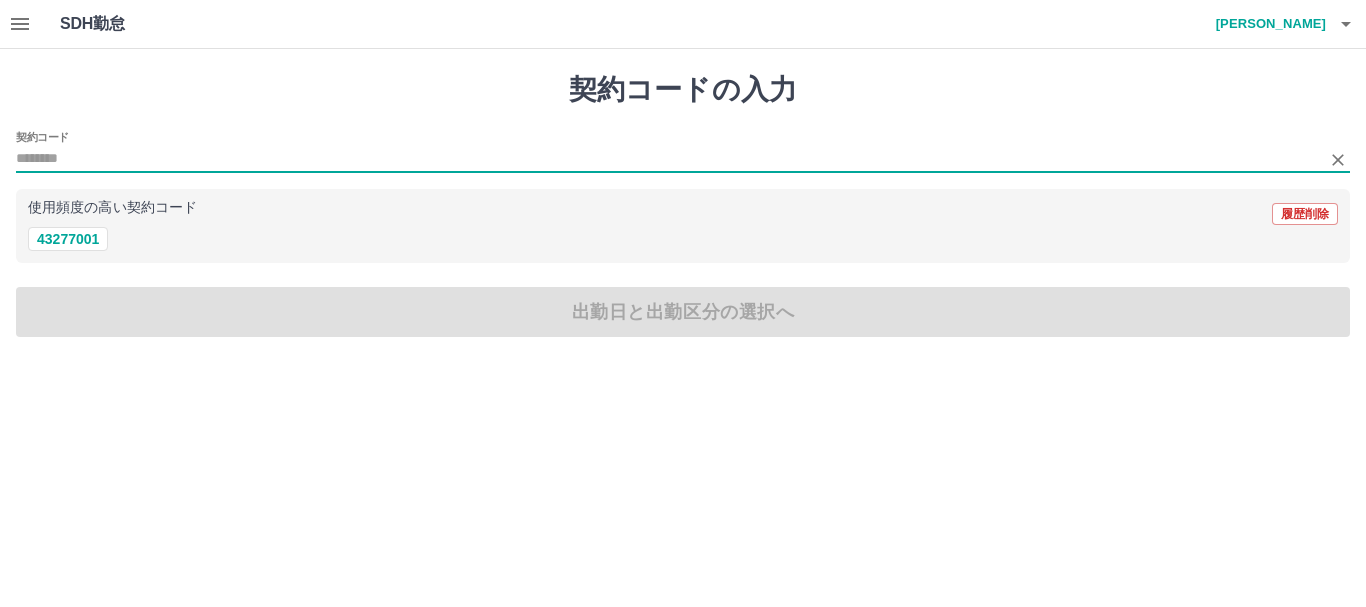 click on "契約コード" at bounding box center (668, 159) 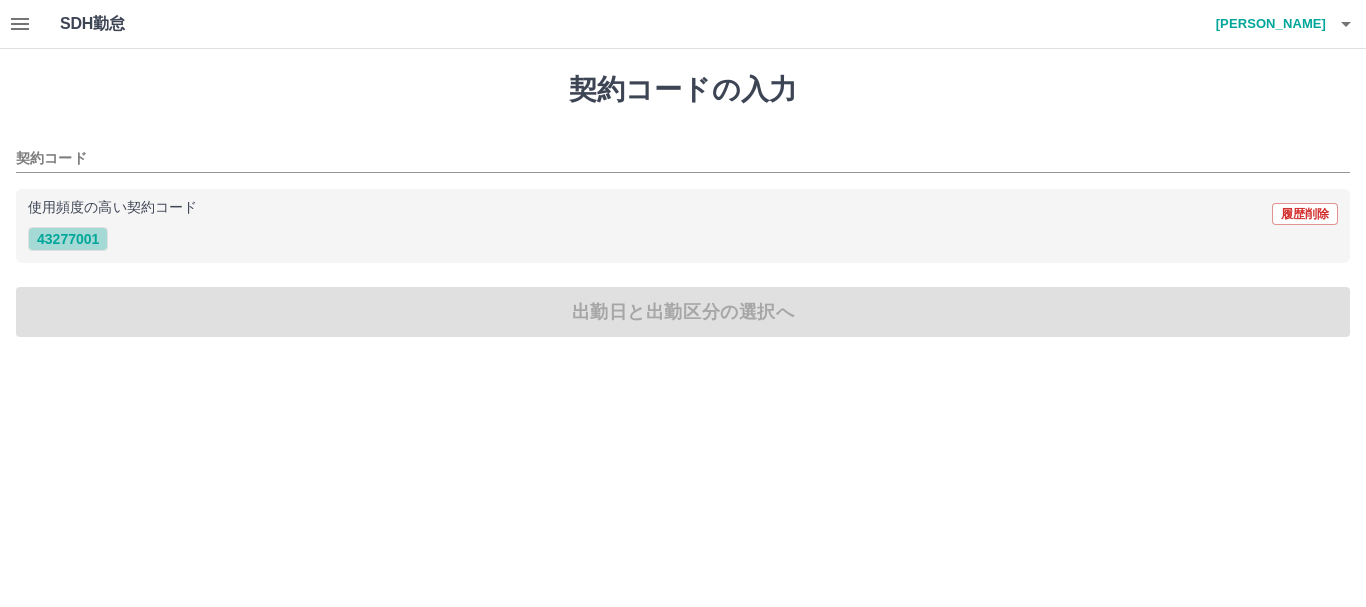 click on "43277001" at bounding box center [68, 239] 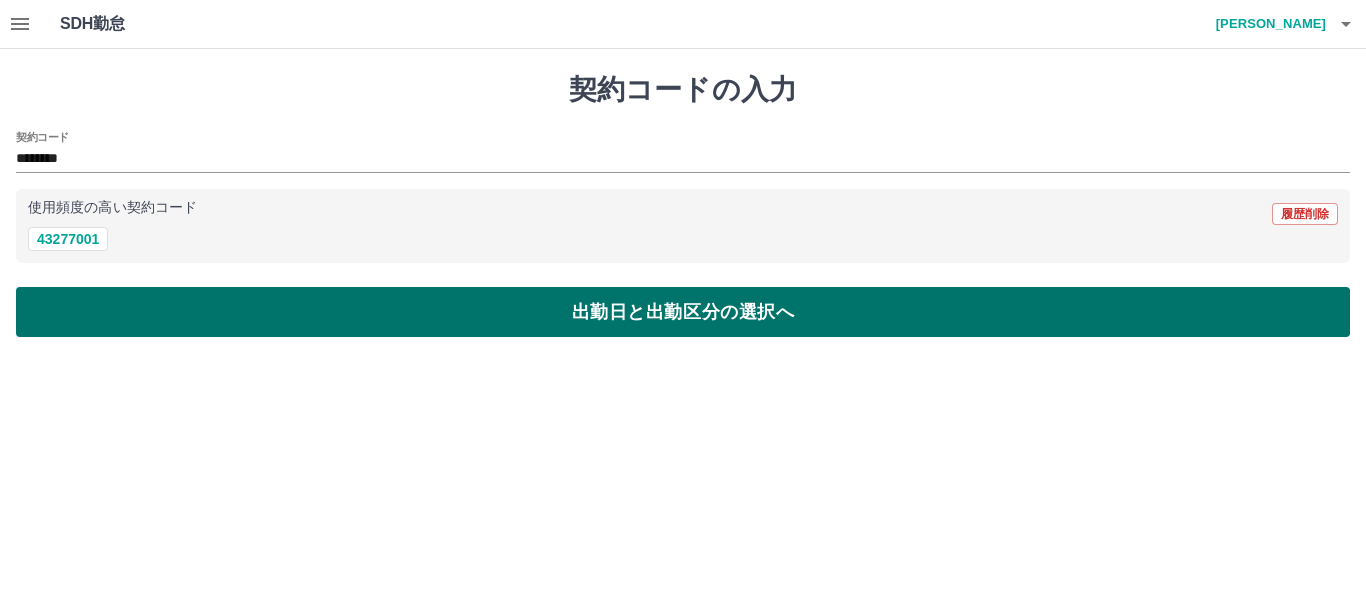 click on "出勤日と出勤区分の選択へ" at bounding box center [683, 312] 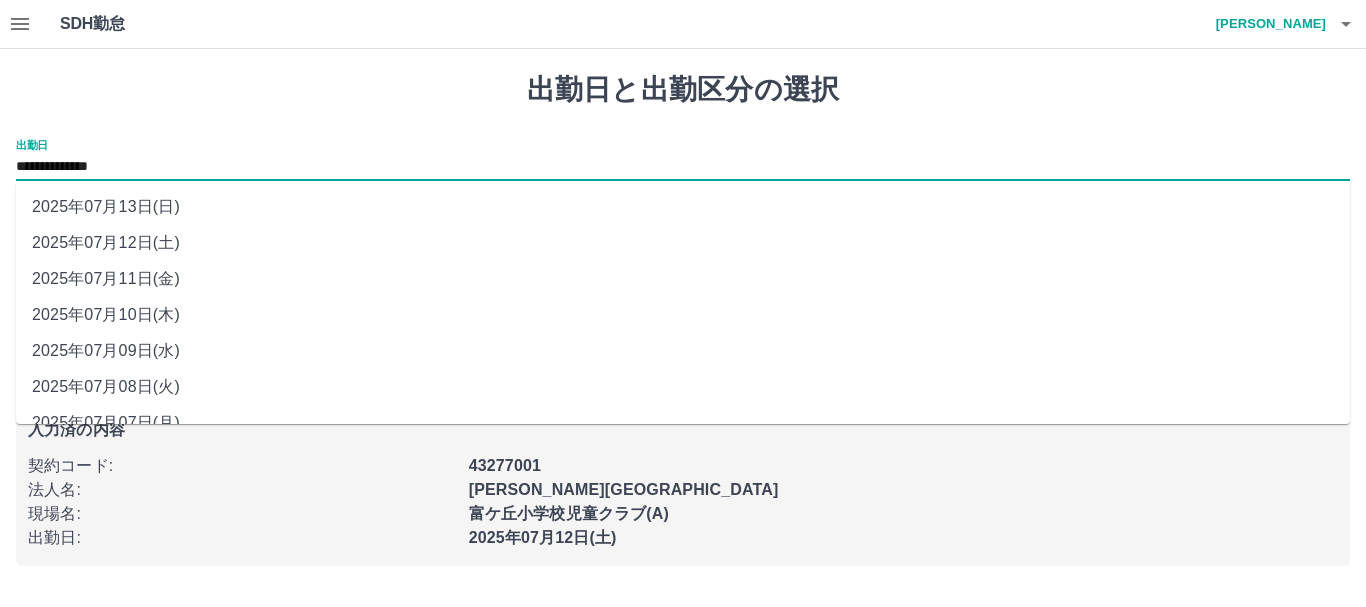 click on "**********" at bounding box center [683, 167] 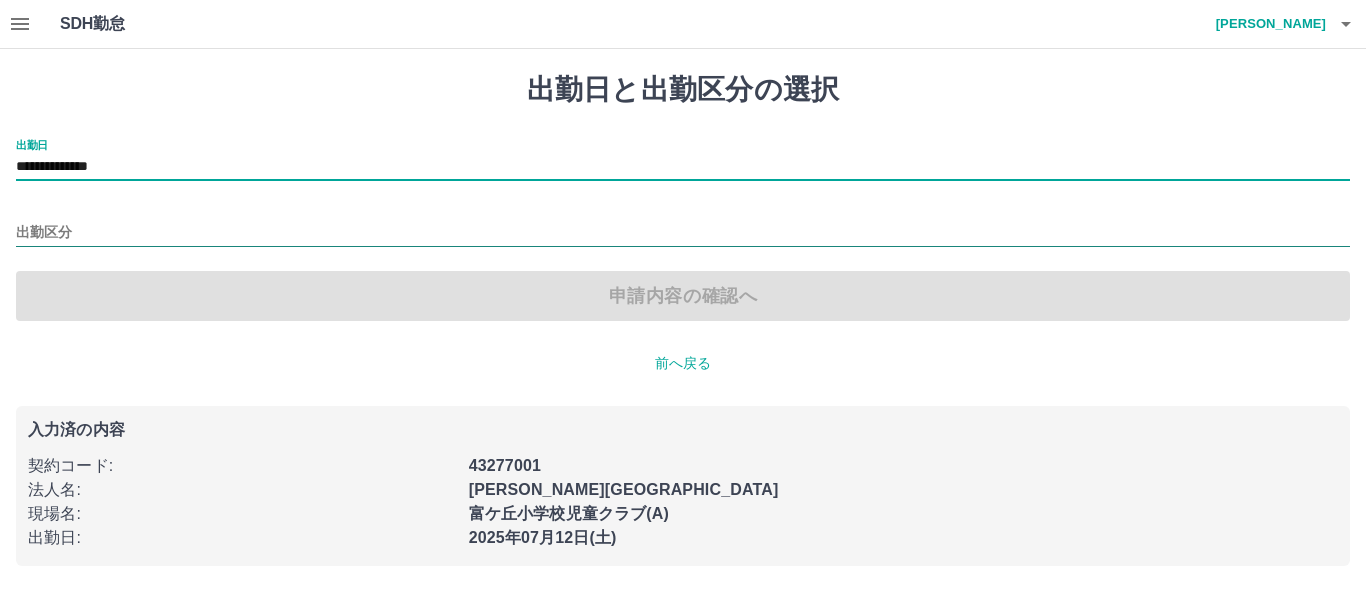 click on "出勤区分" at bounding box center (683, 233) 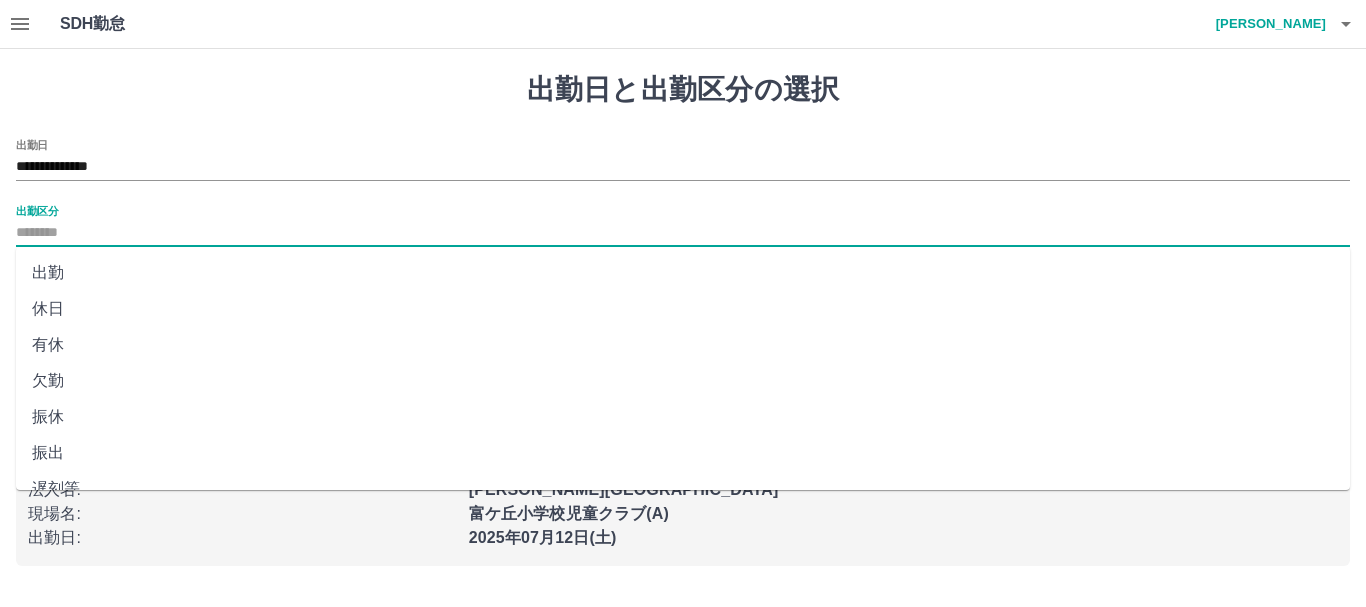 click on "振休" at bounding box center [683, 417] 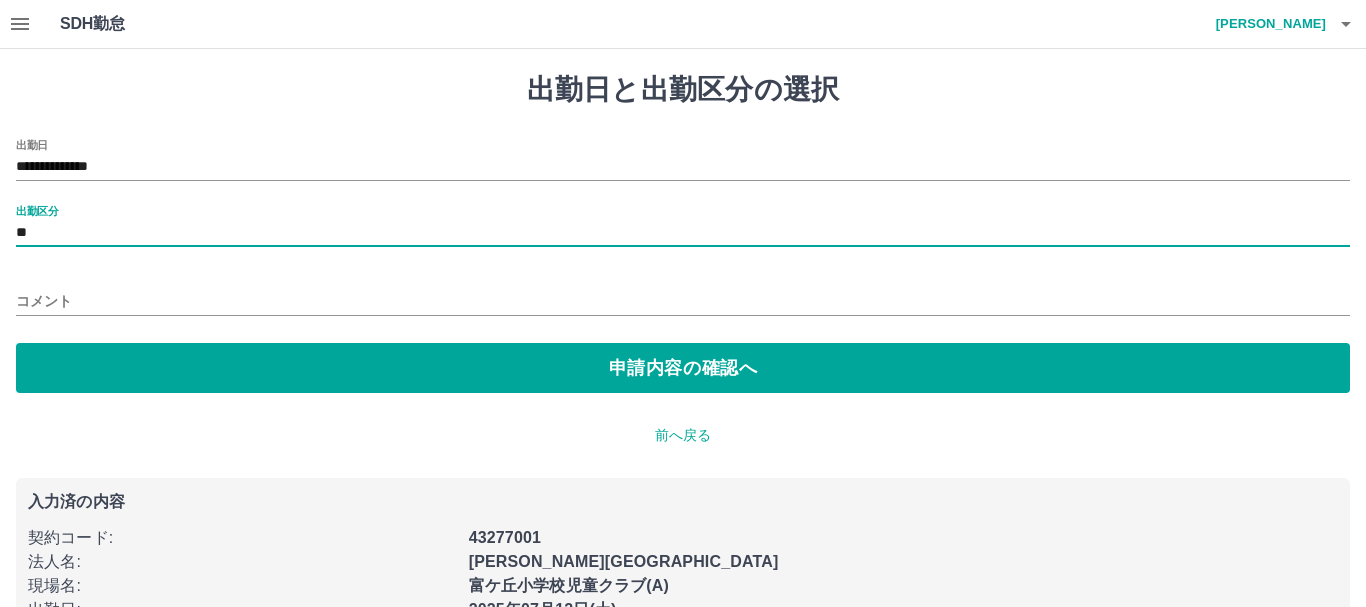 type on "**" 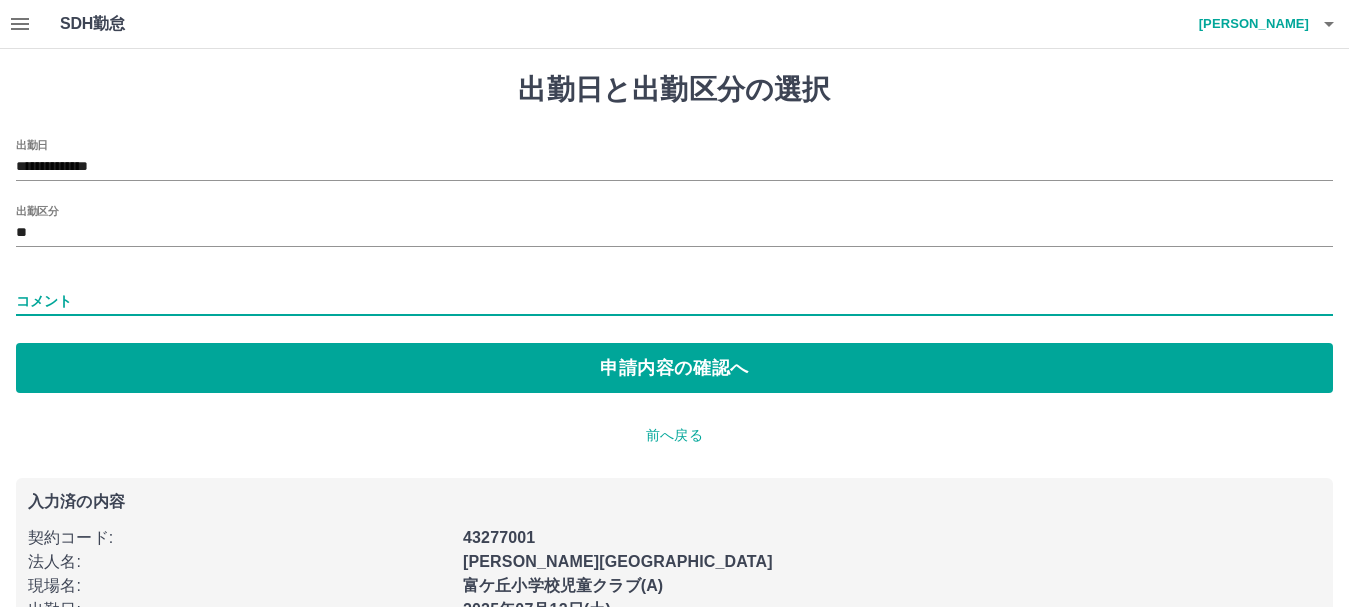 click on "コメント" at bounding box center [674, 301] 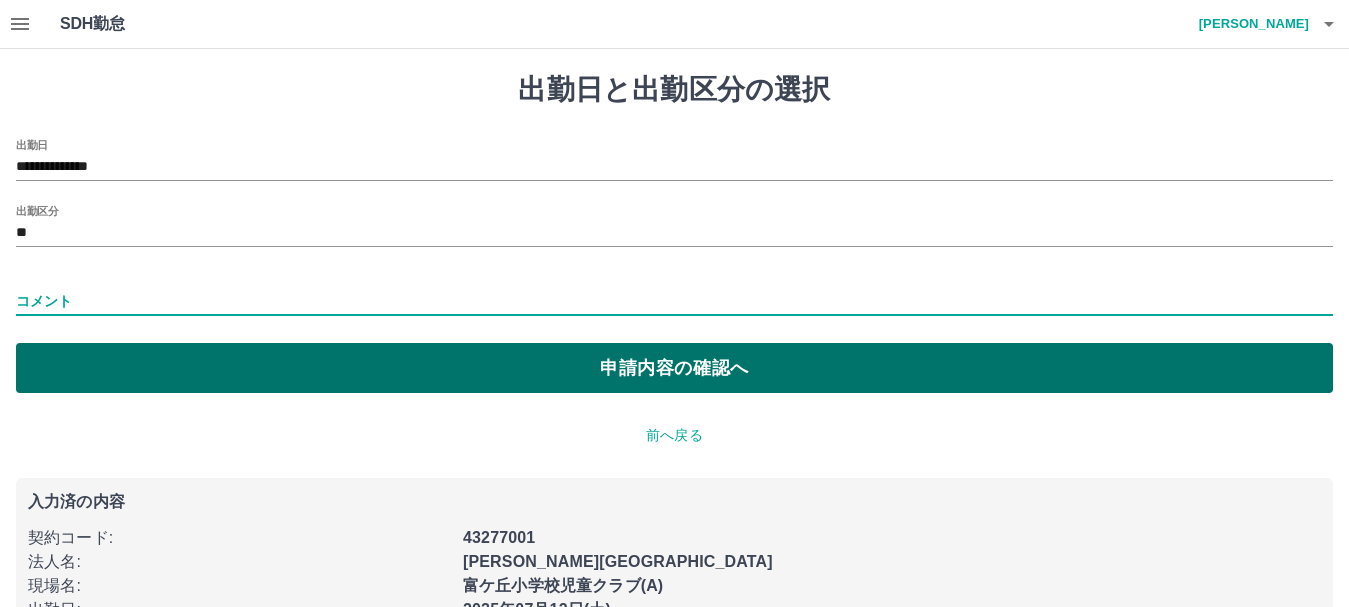 click on "申請内容の確認へ" at bounding box center [674, 368] 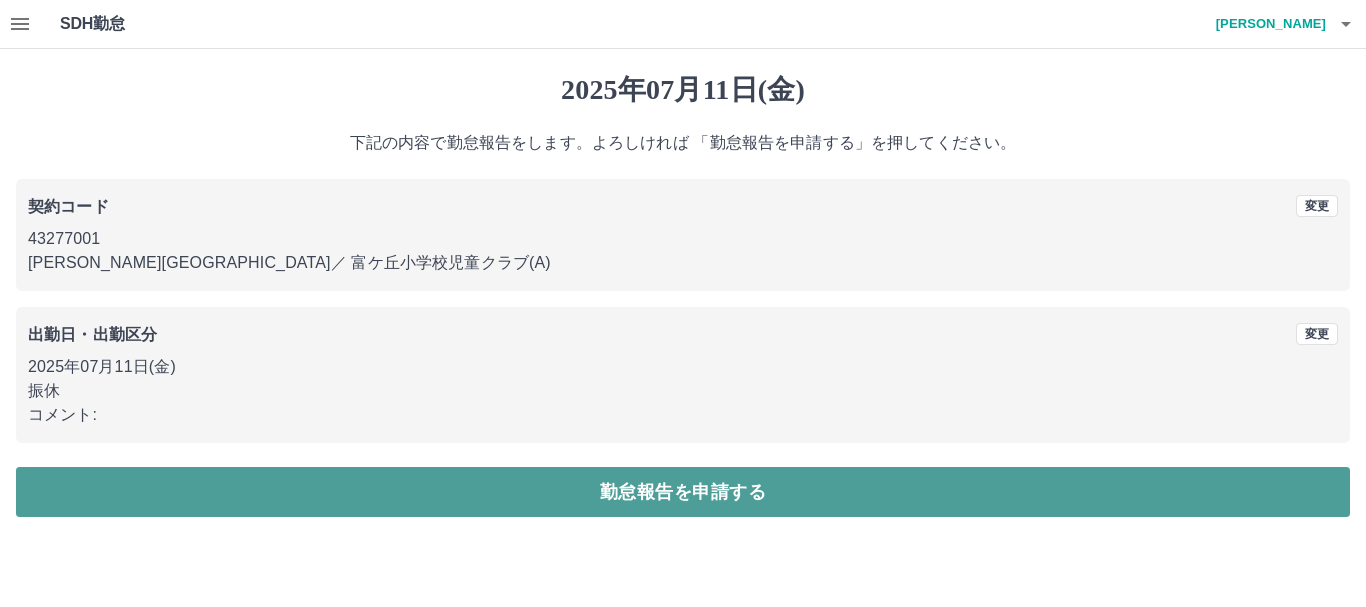 click on "勤怠報告を申請する" at bounding box center (683, 492) 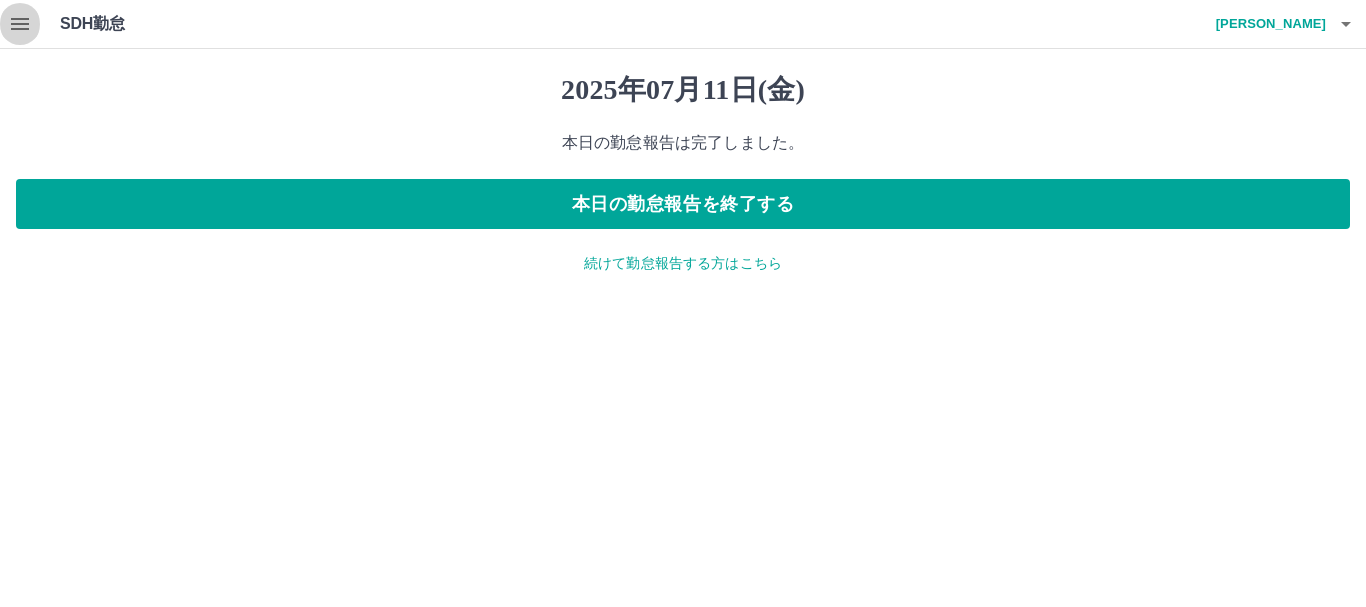 click 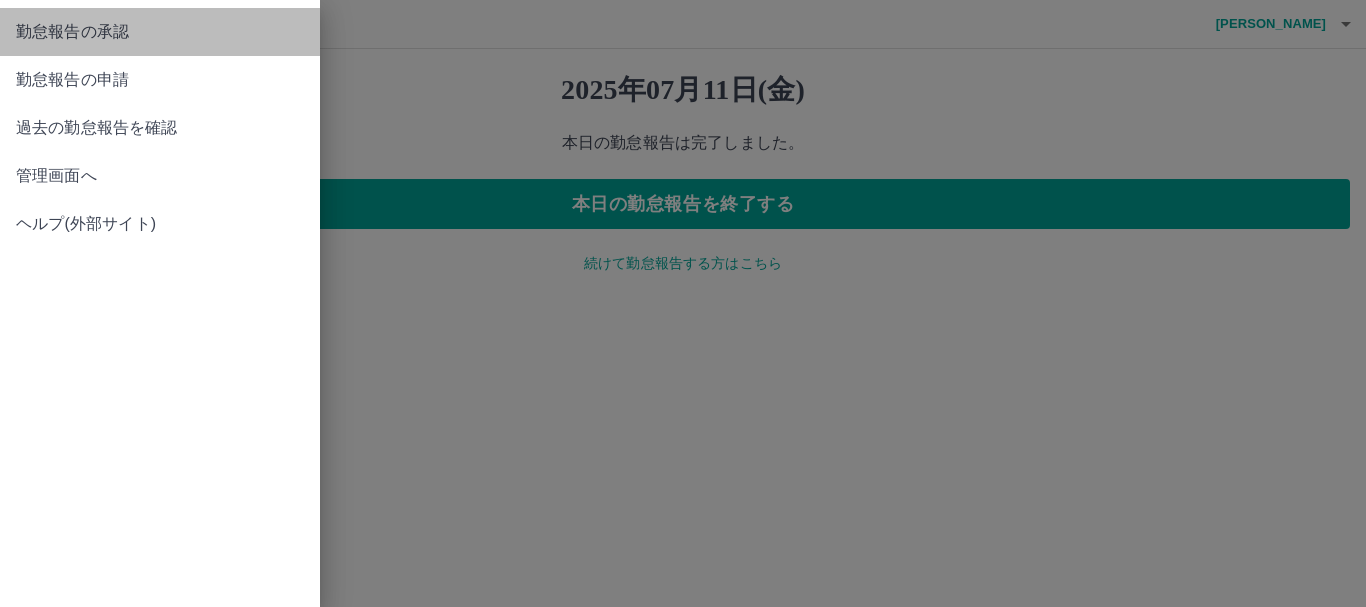 click on "勤怠報告の承認" at bounding box center [160, 32] 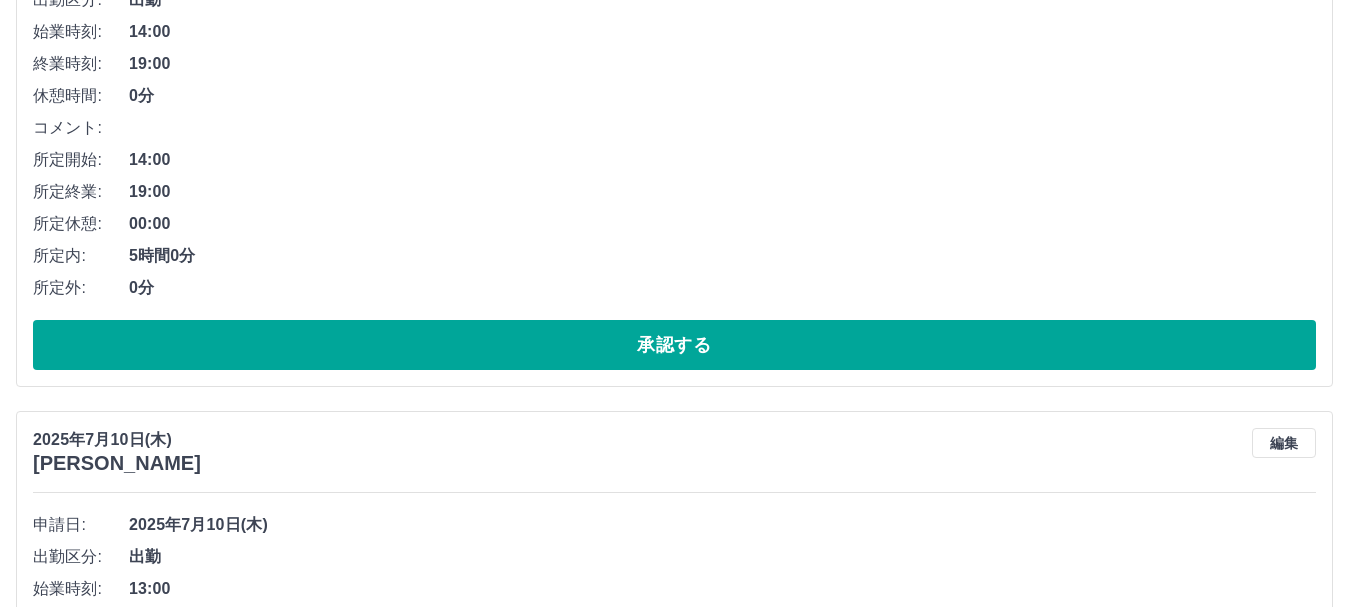 scroll, scrollTop: 11063, scrollLeft: 0, axis: vertical 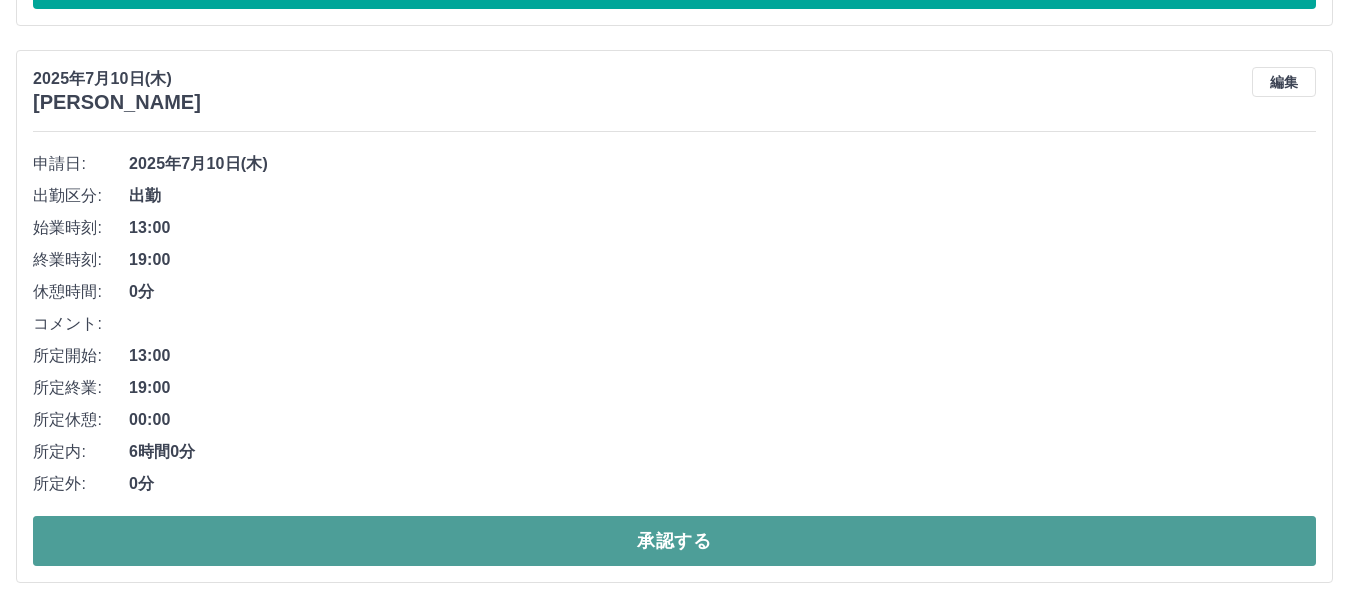 click on "承認する" at bounding box center [674, 541] 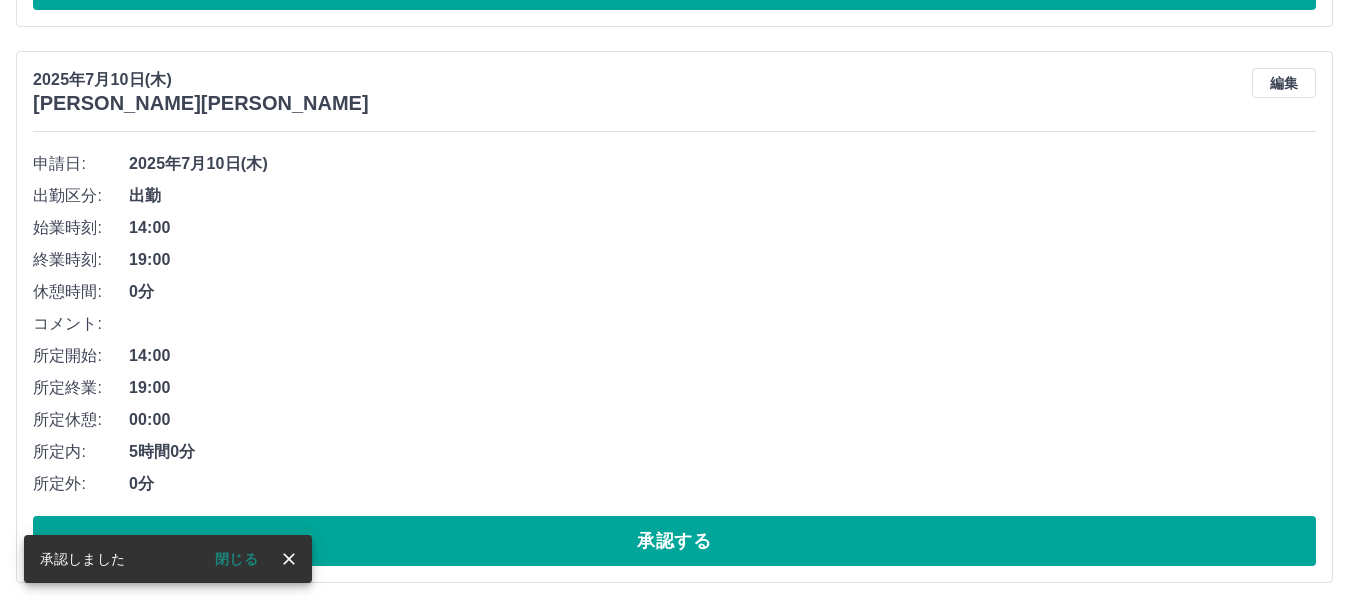 scroll, scrollTop: 10506, scrollLeft: 0, axis: vertical 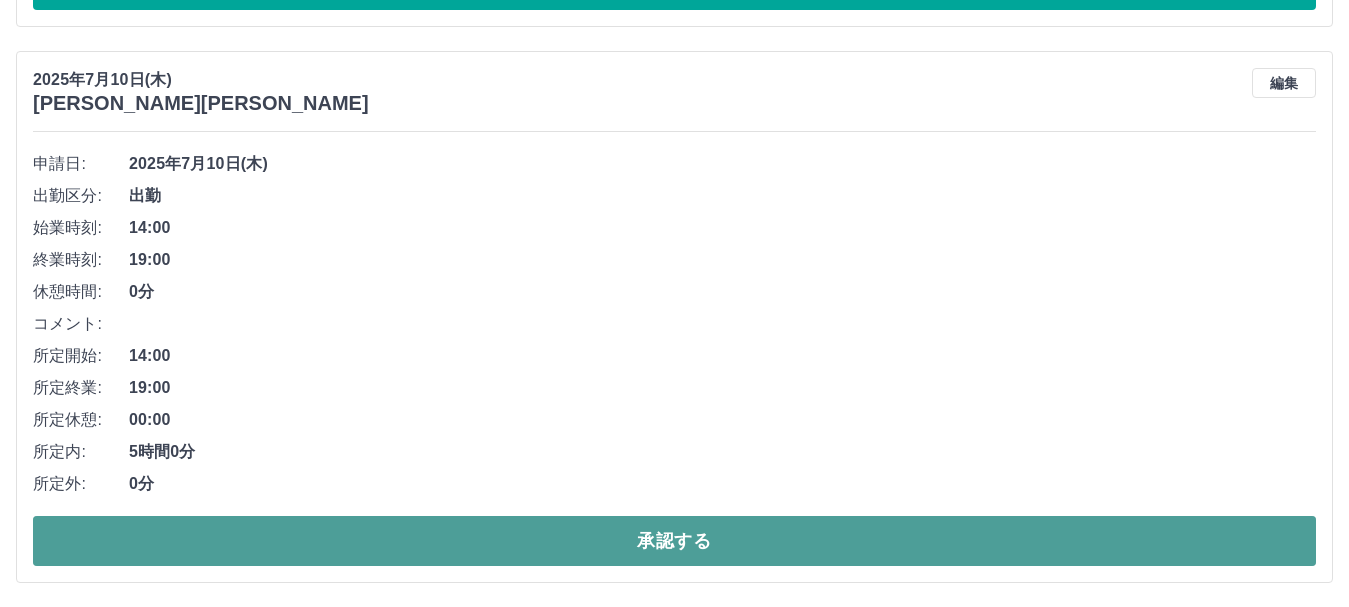 click on "承認する" at bounding box center (674, 541) 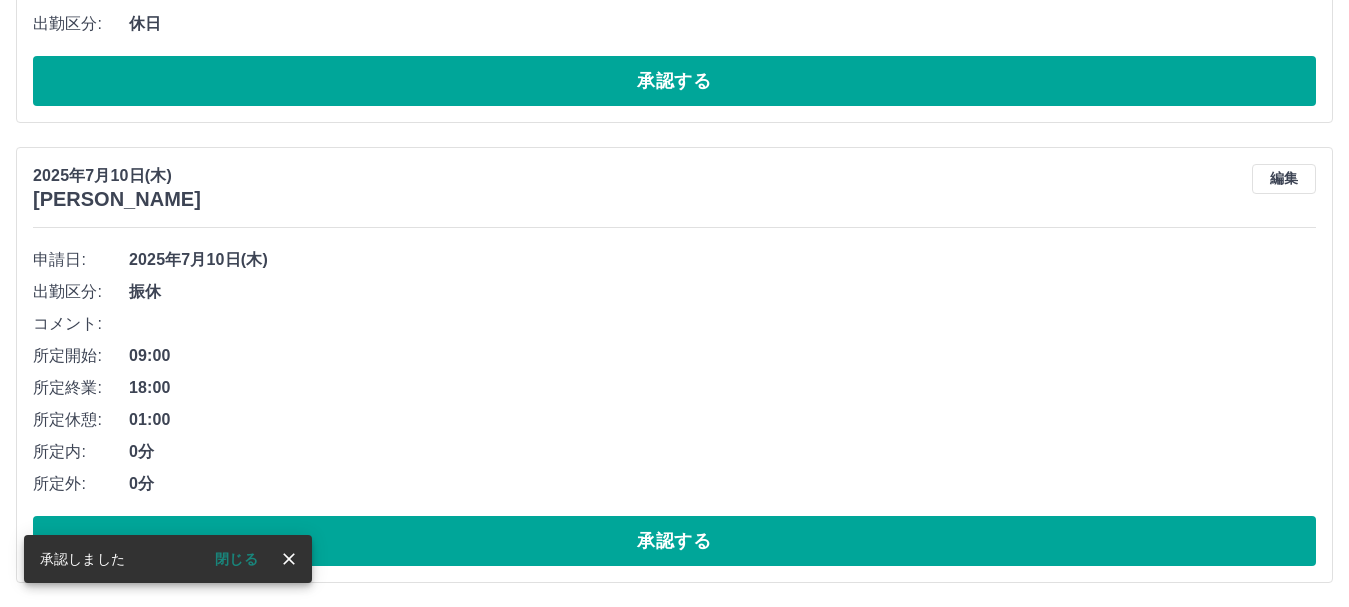 scroll, scrollTop: 9950, scrollLeft: 0, axis: vertical 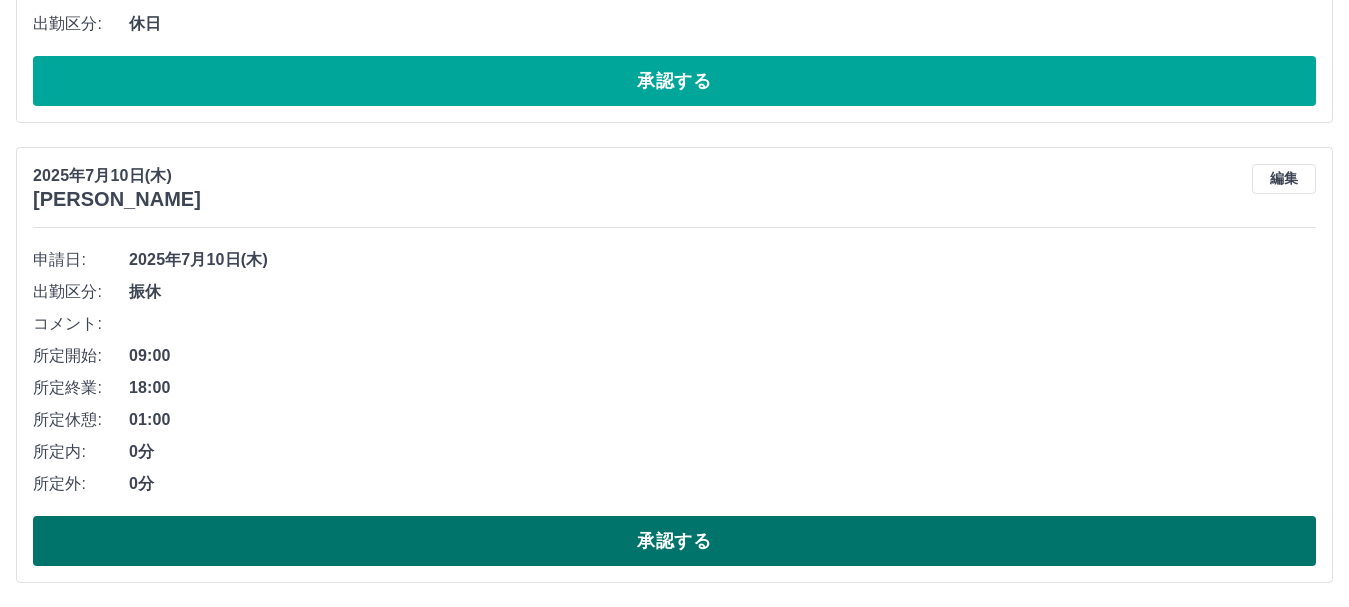 click on "承認する" at bounding box center [674, 541] 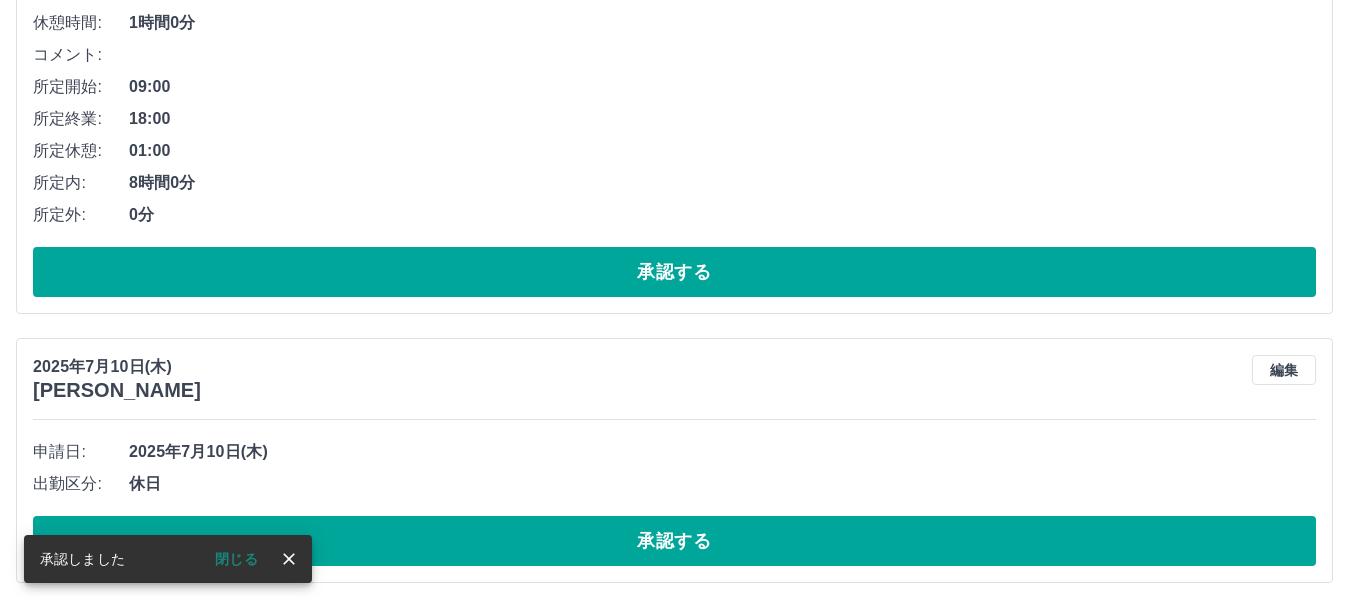 scroll, scrollTop: 9490, scrollLeft: 0, axis: vertical 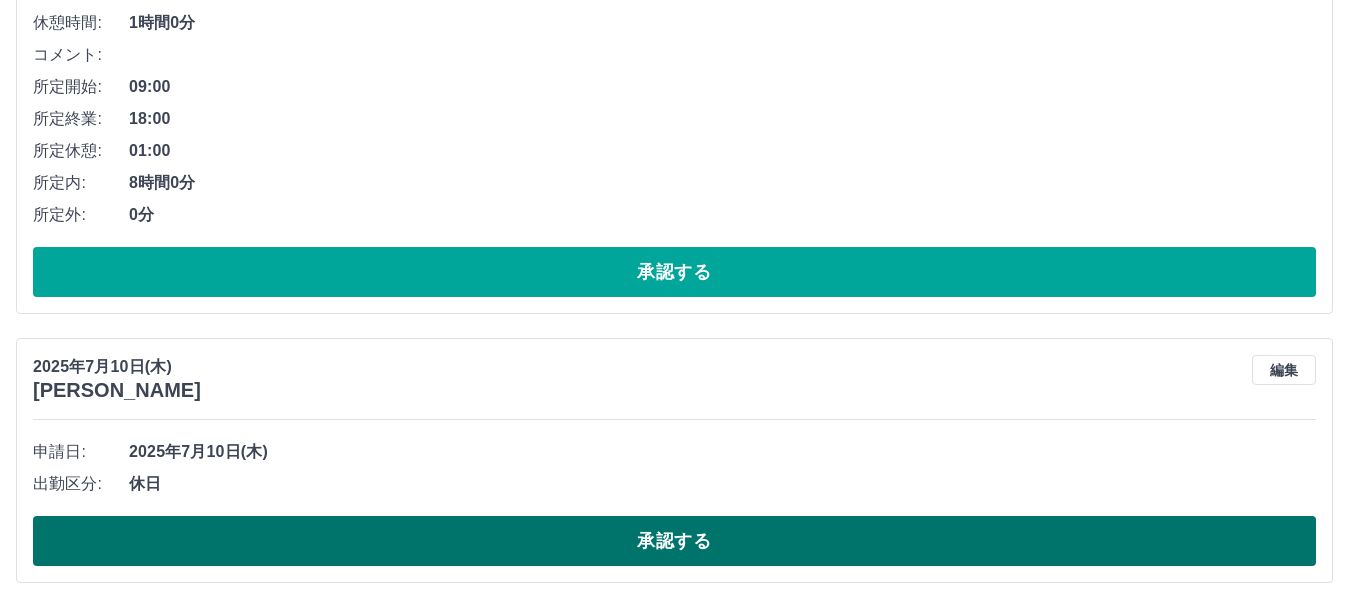 click on "承認する" at bounding box center (674, 541) 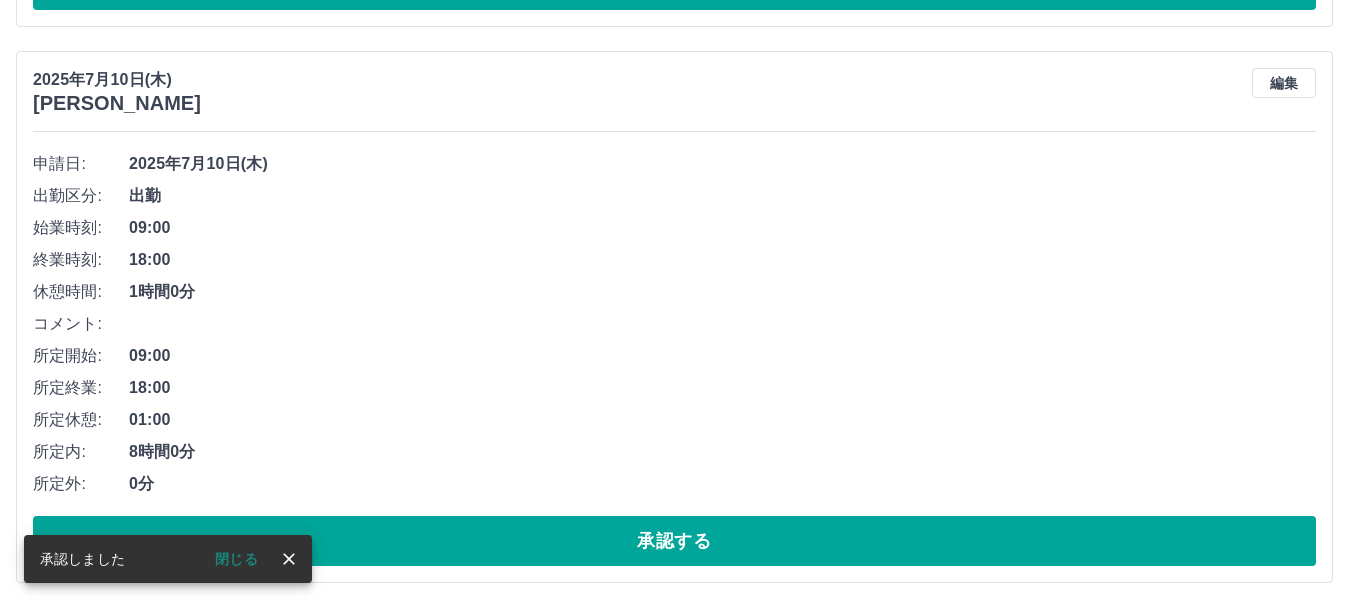 scroll, scrollTop: 9221, scrollLeft: 0, axis: vertical 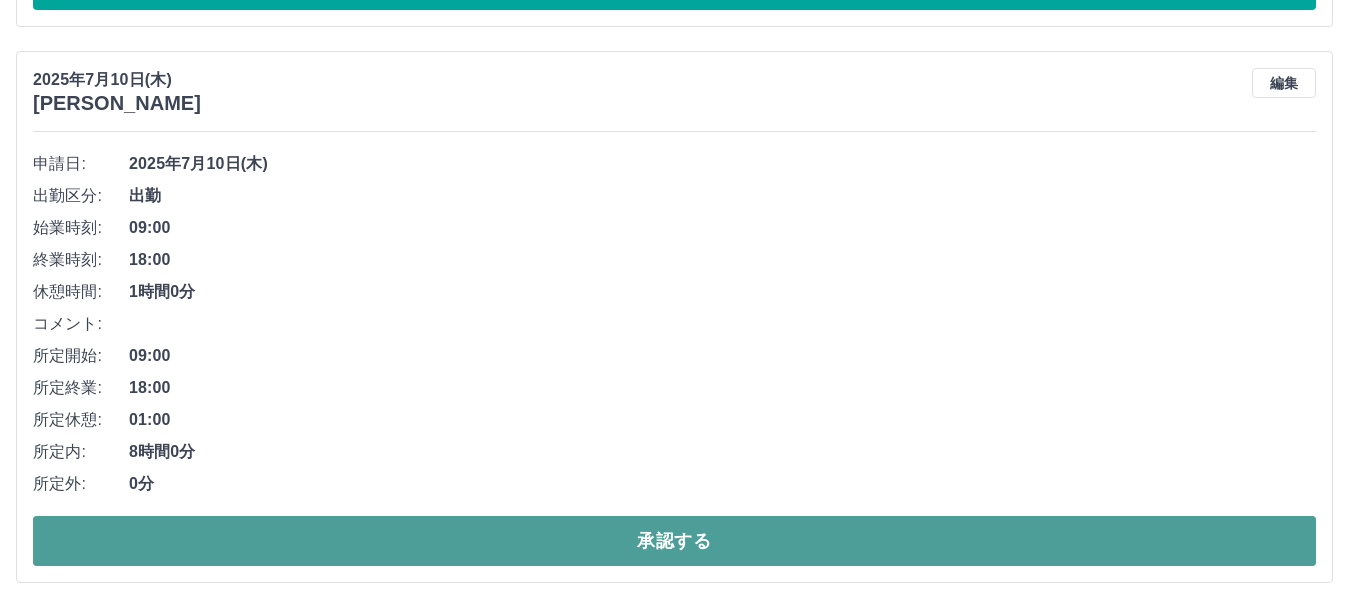 click on "承認する" at bounding box center (674, 541) 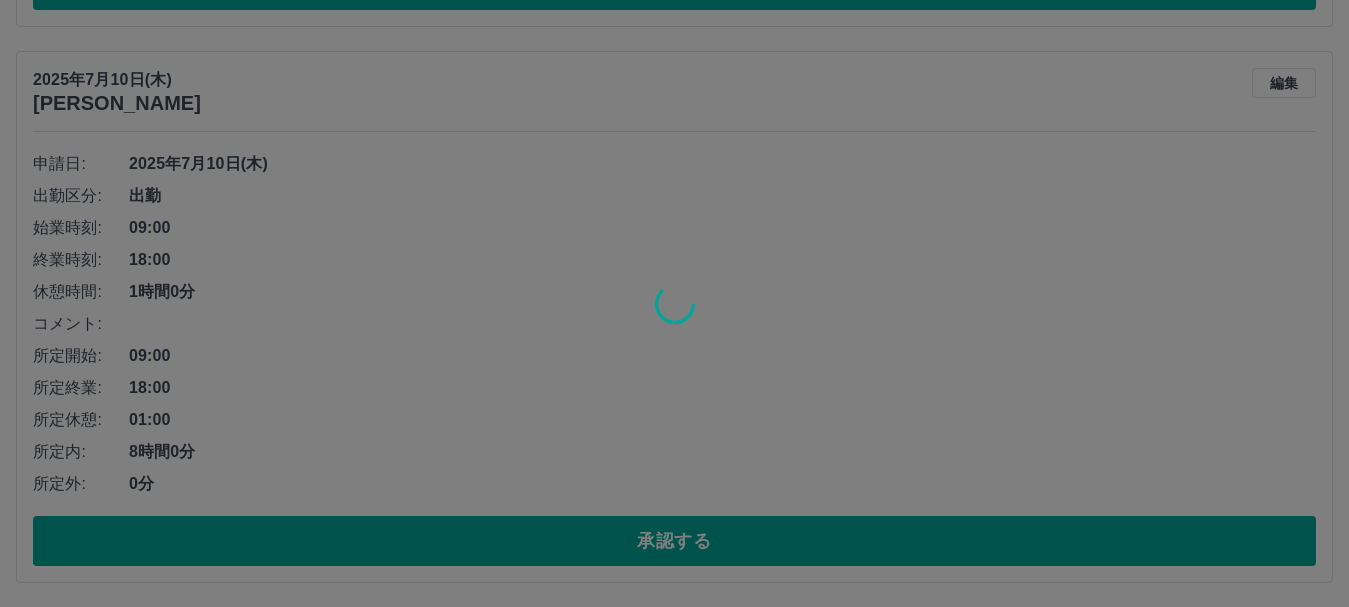scroll, scrollTop: 8665, scrollLeft: 0, axis: vertical 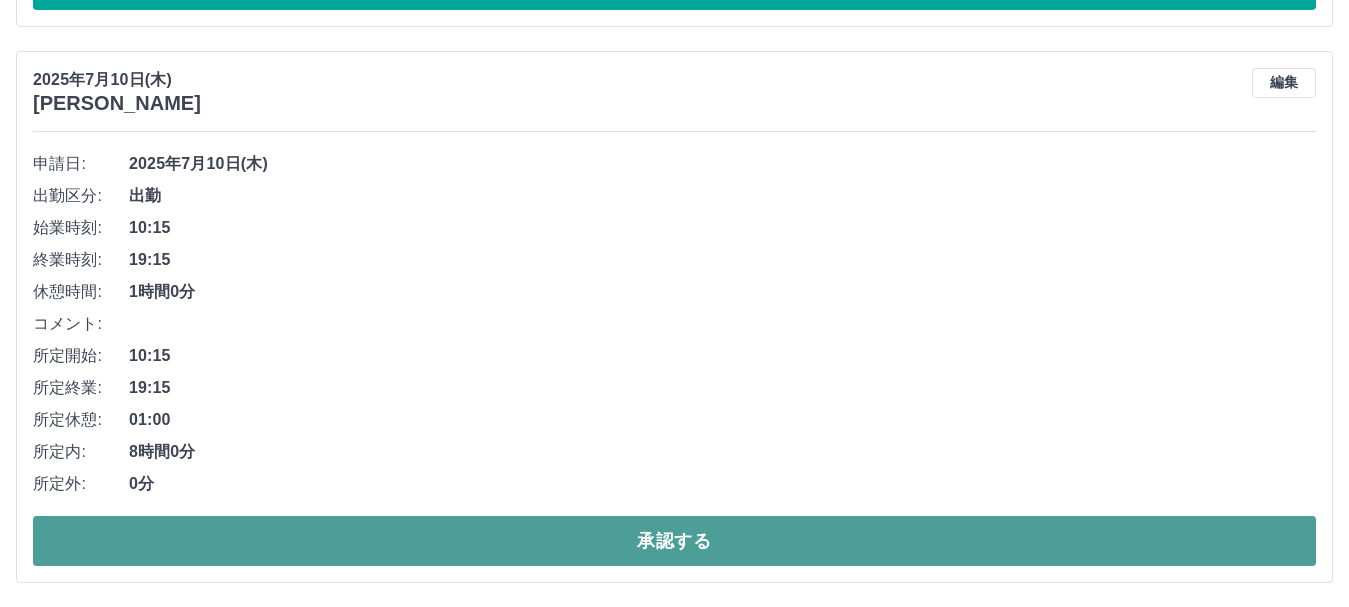 click on "承認する" at bounding box center [674, 541] 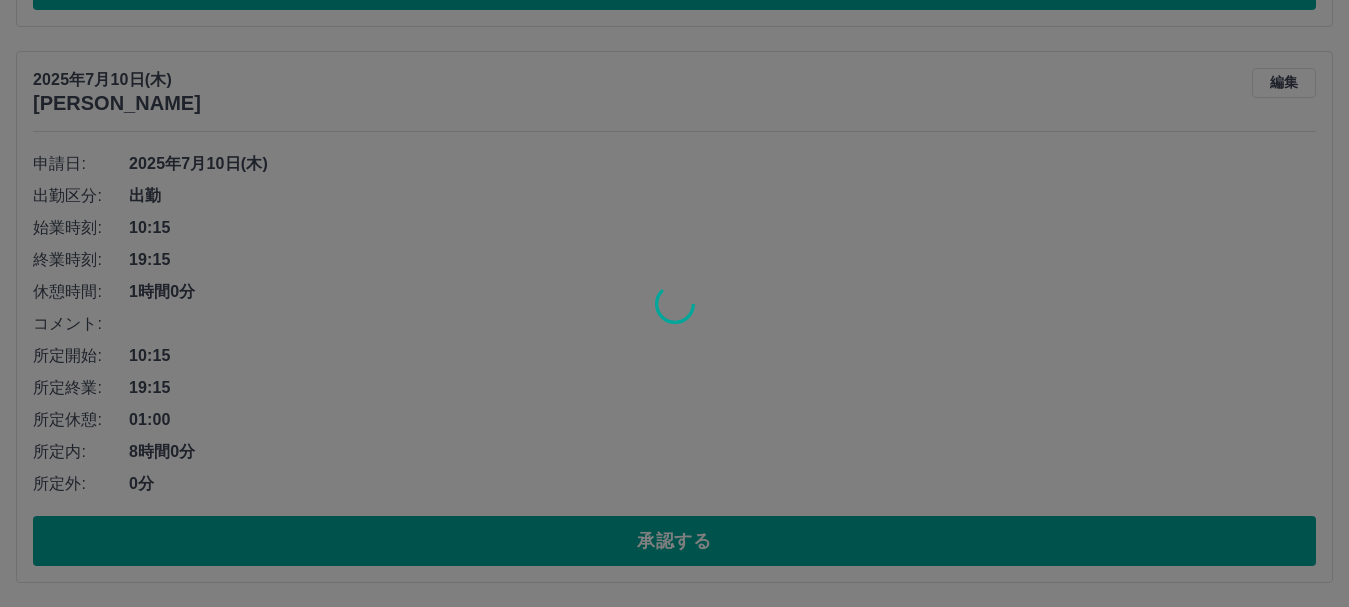 scroll, scrollTop: 8109, scrollLeft: 0, axis: vertical 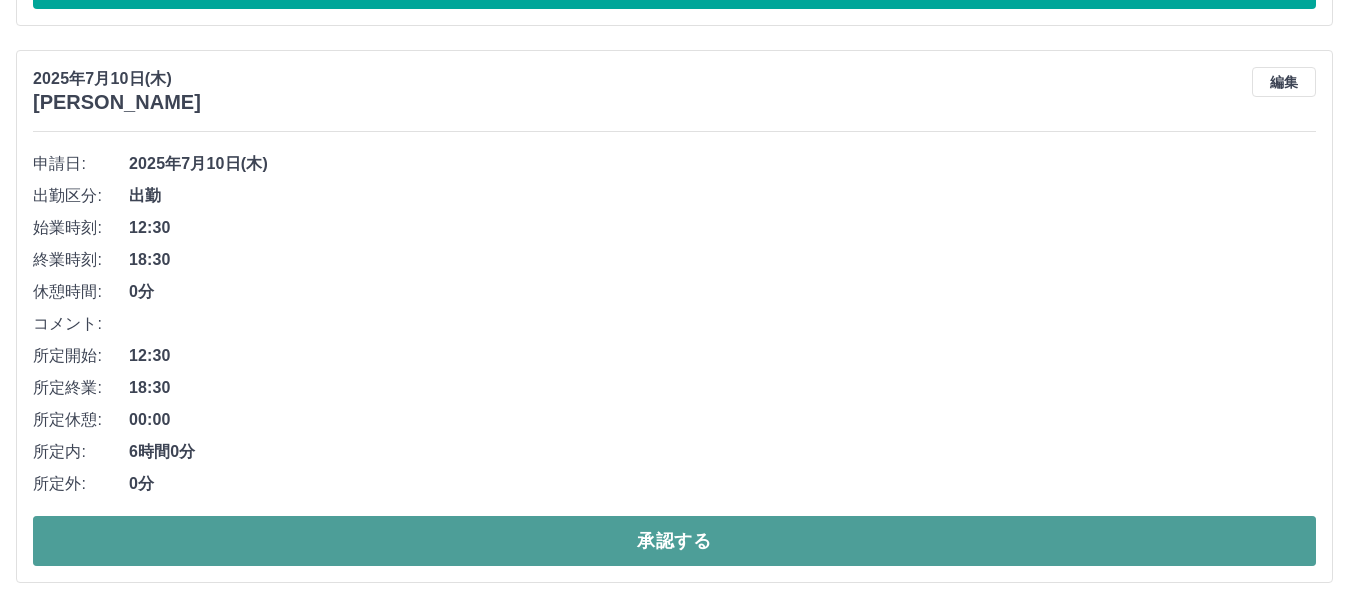 click on "承認する" at bounding box center (674, 541) 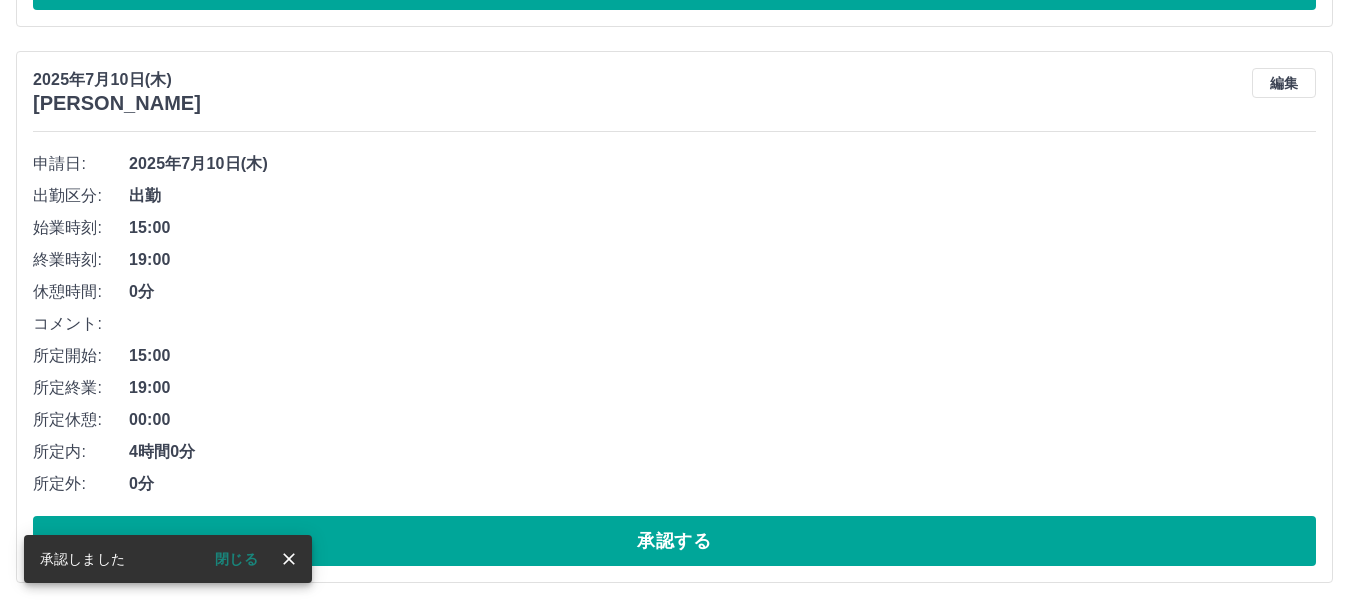 scroll, scrollTop: 7552, scrollLeft: 0, axis: vertical 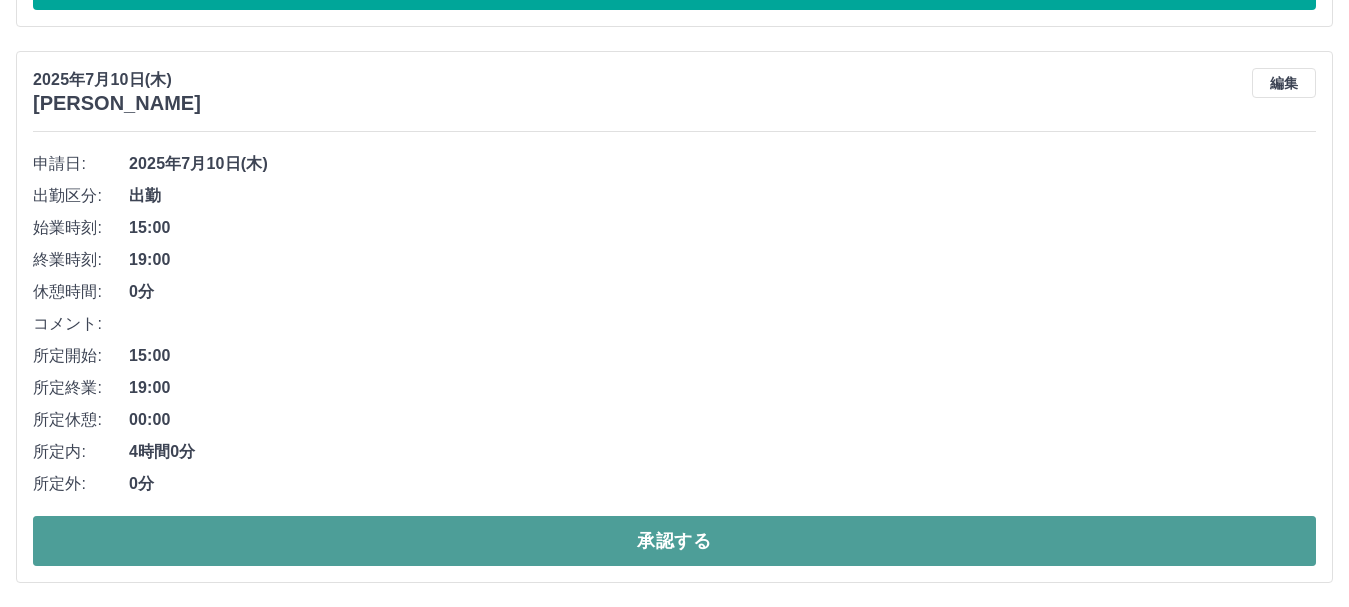click on "承認する" at bounding box center [674, 541] 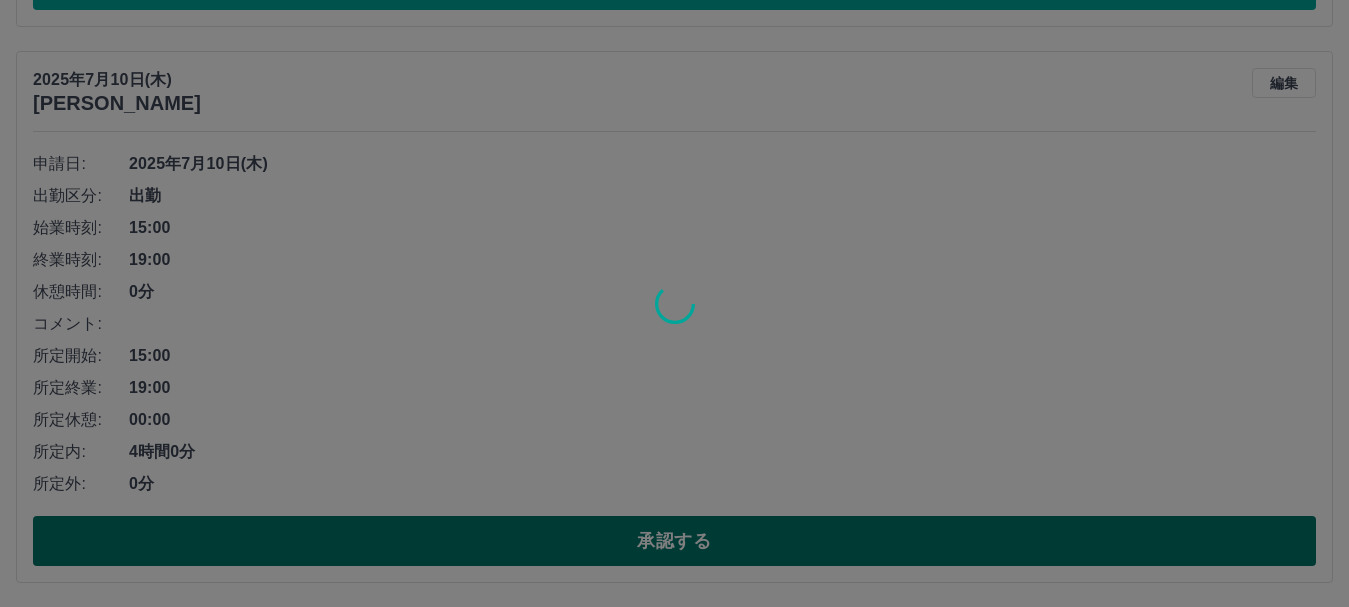 scroll, scrollTop: 6996, scrollLeft: 0, axis: vertical 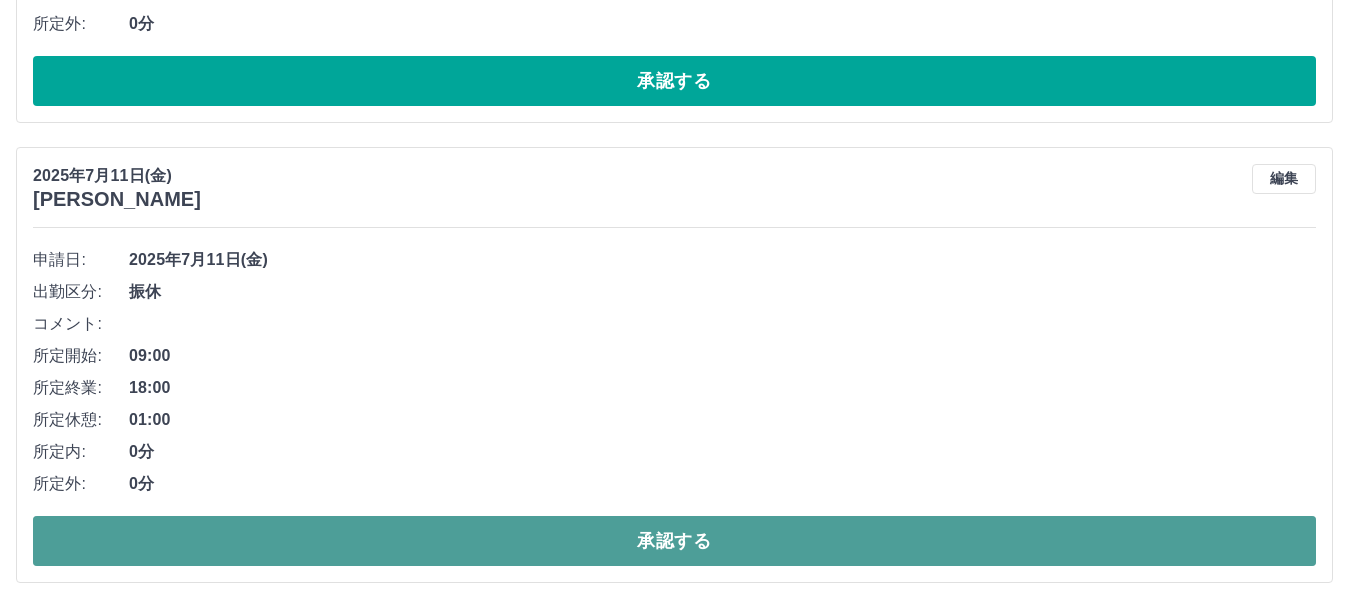 click on "承認する" at bounding box center (674, 541) 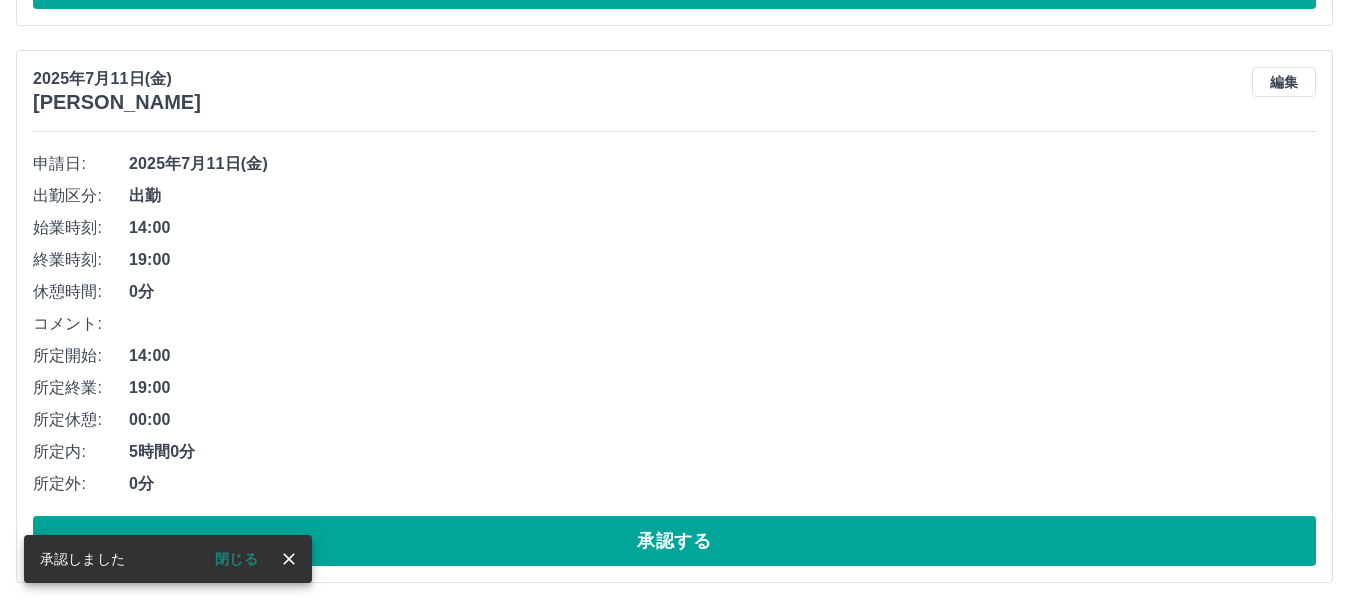 scroll, scrollTop: 6536, scrollLeft: 0, axis: vertical 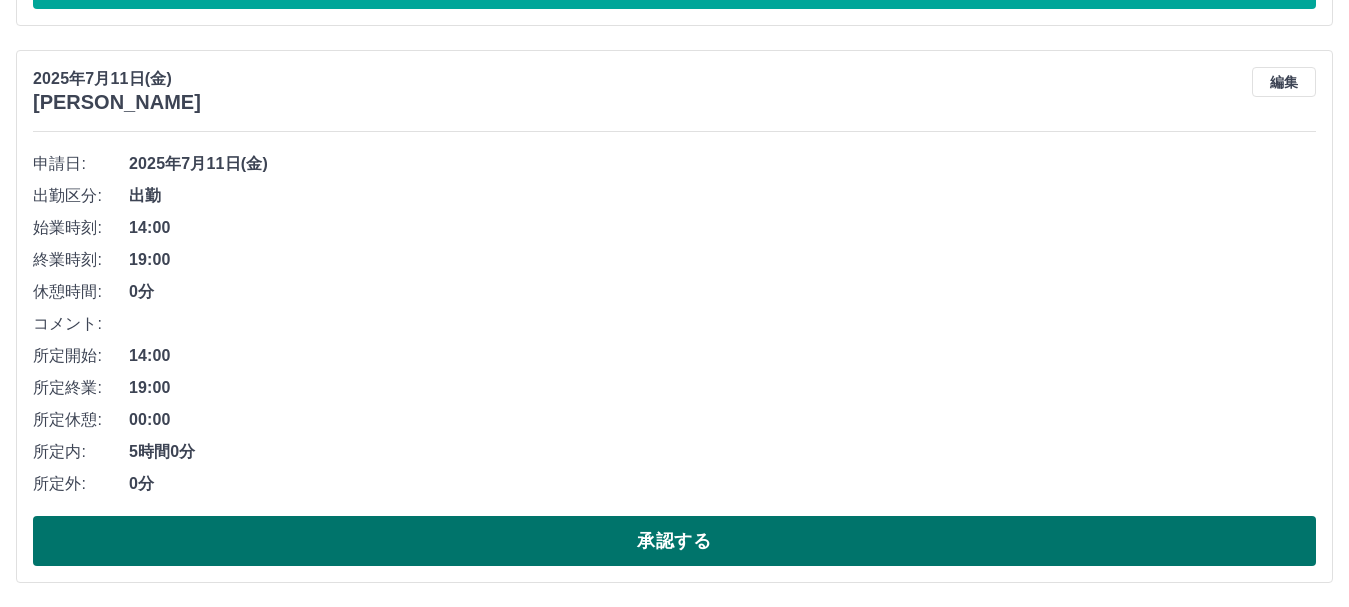 click on "承認する" at bounding box center [674, 541] 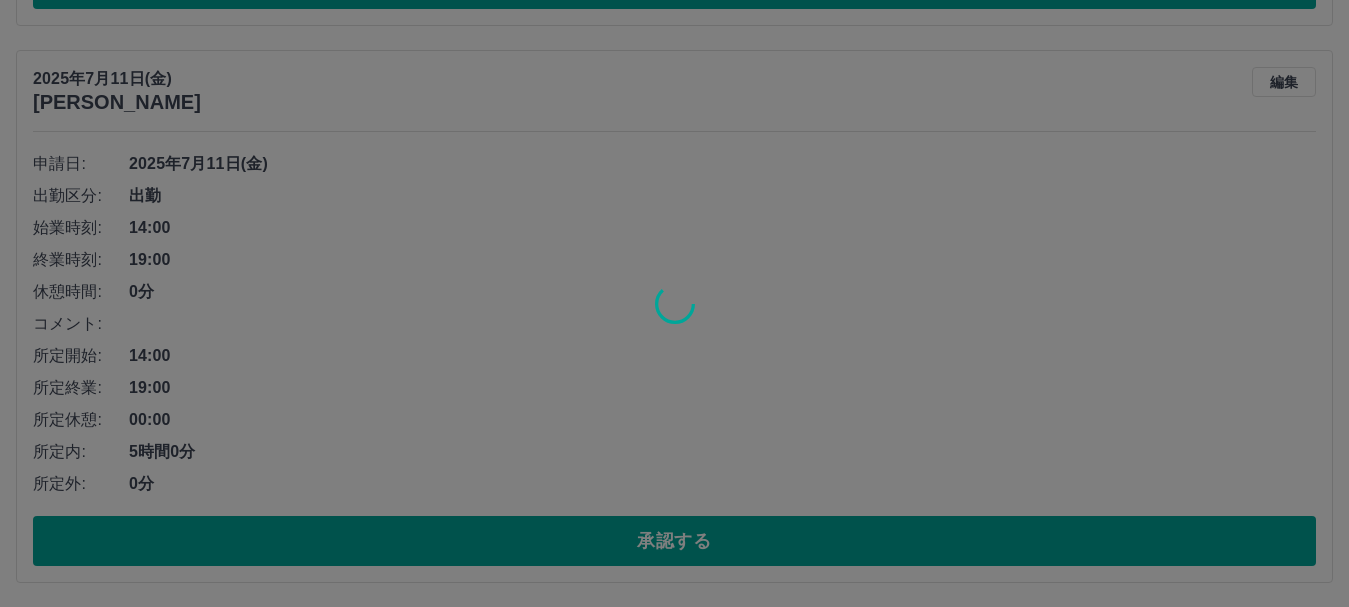 scroll, scrollTop: 5979, scrollLeft: 0, axis: vertical 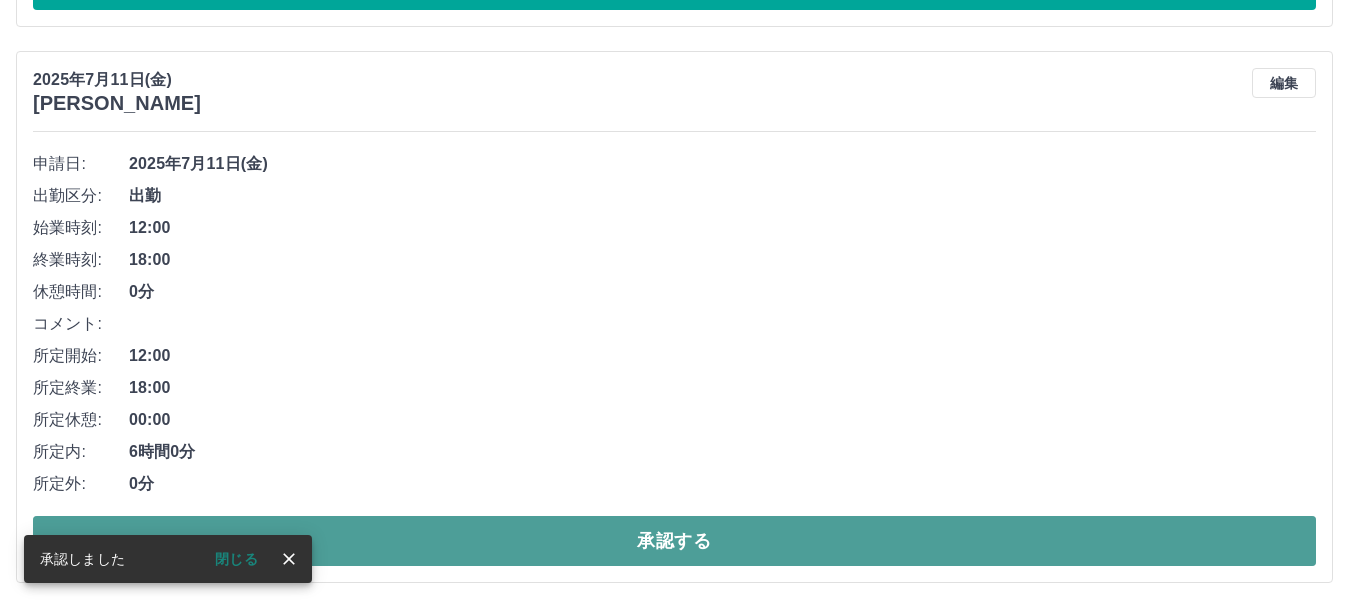 click on "承認する" at bounding box center (674, 541) 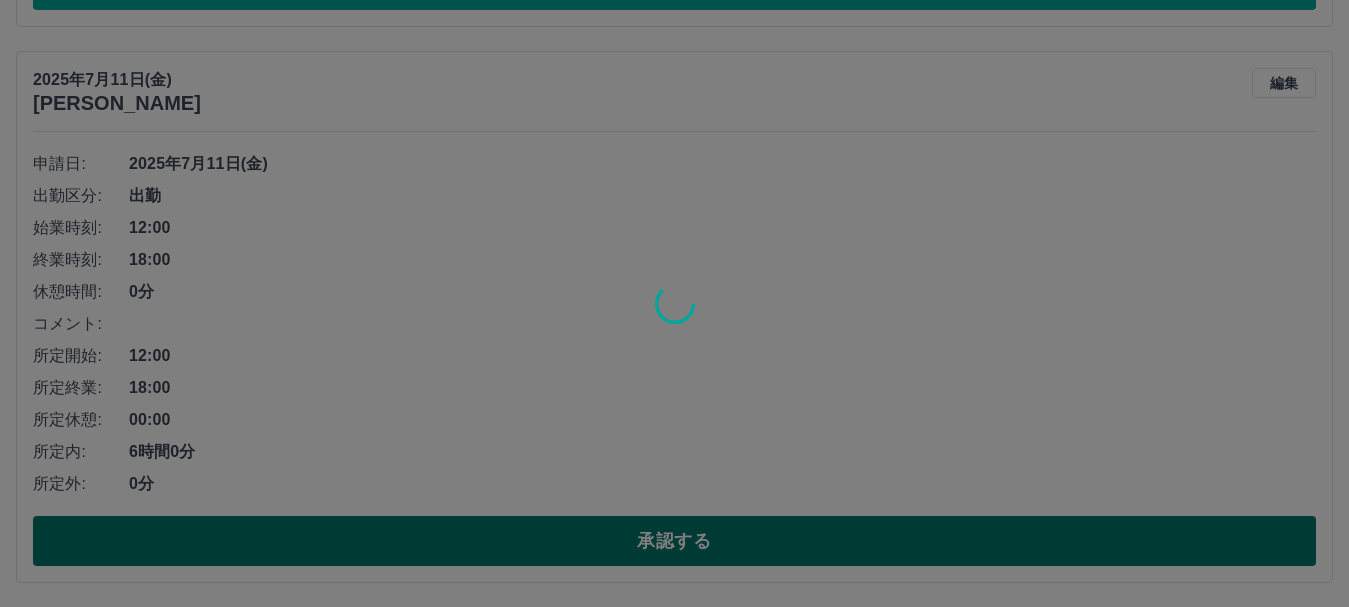 scroll, scrollTop: 5423, scrollLeft: 0, axis: vertical 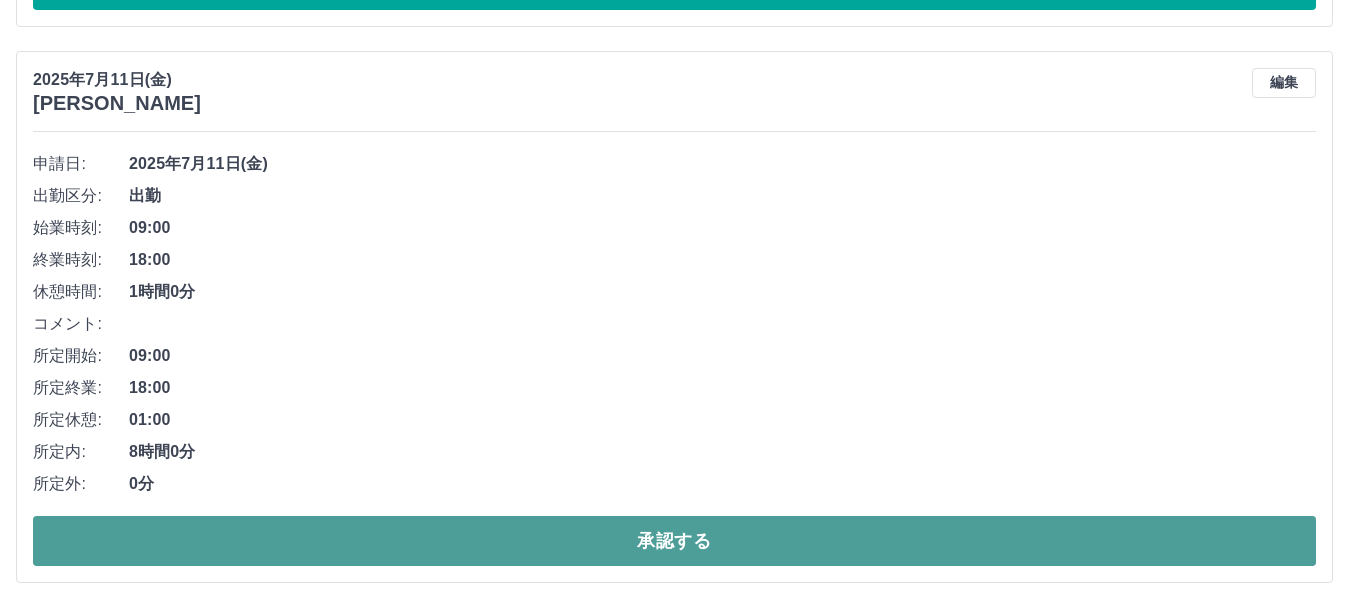 click on "承認する" at bounding box center (674, 541) 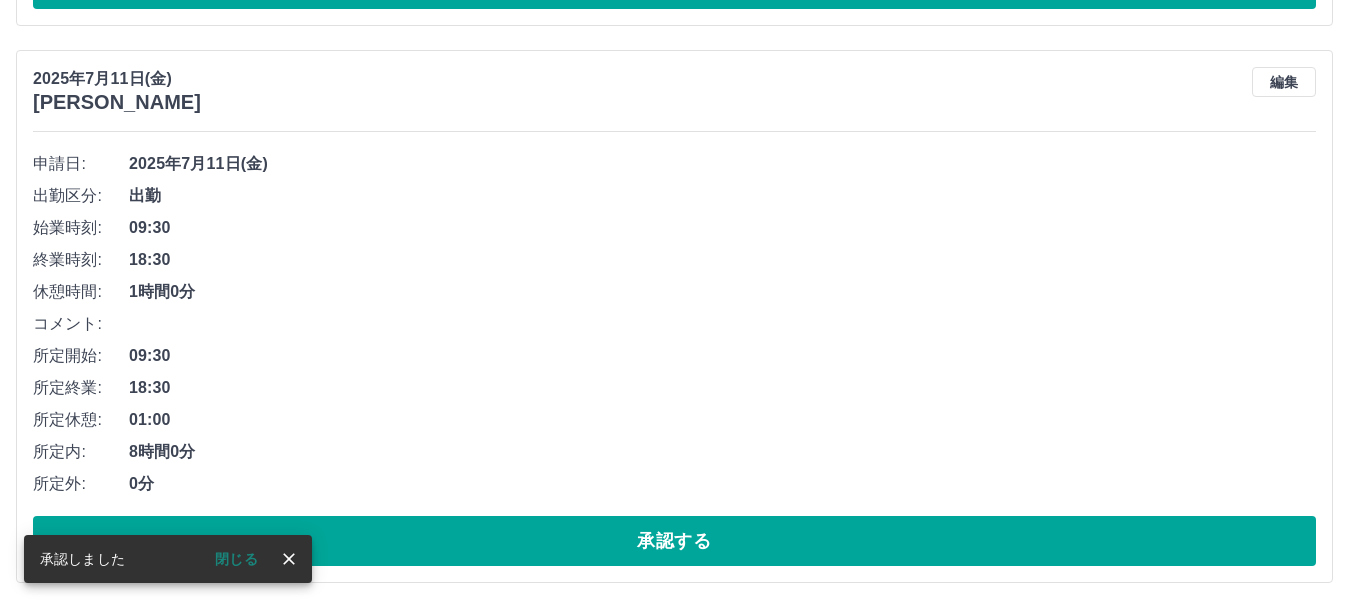 scroll, scrollTop: 4867, scrollLeft: 0, axis: vertical 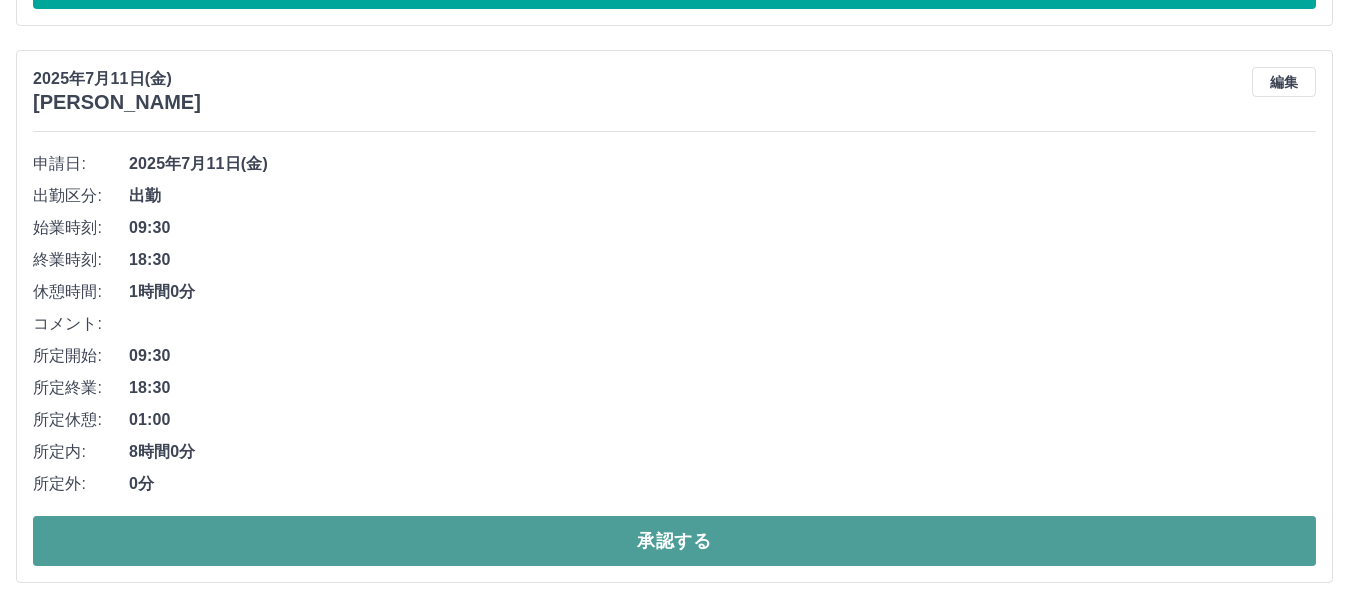 click on "承認する" at bounding box center [674, 541] 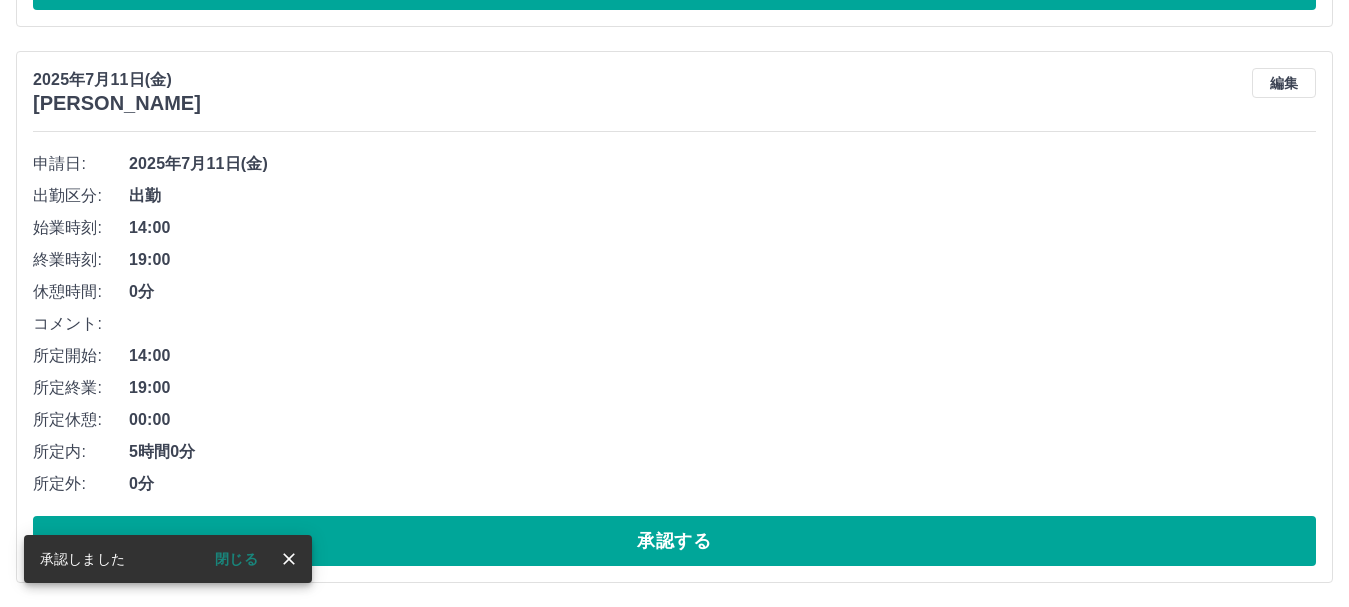 scroll, scrollTop: 4310, scrollLeft: 0, axis: vertical 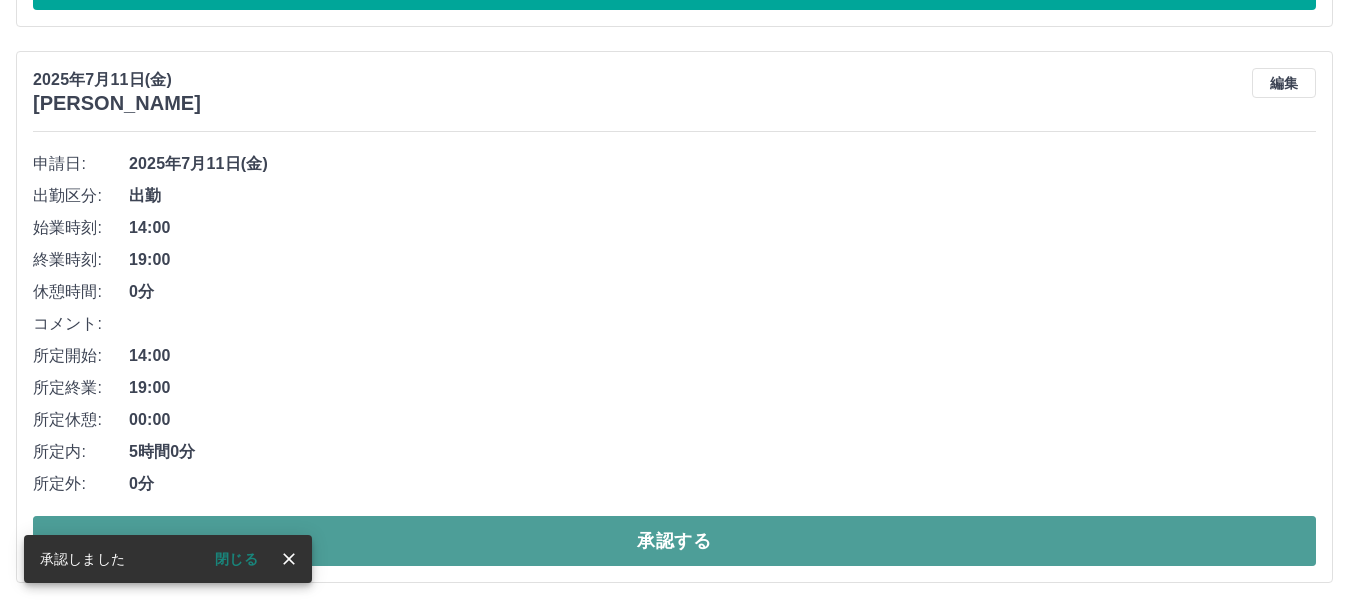 click on "承認する" at bounding box center [674, 541] 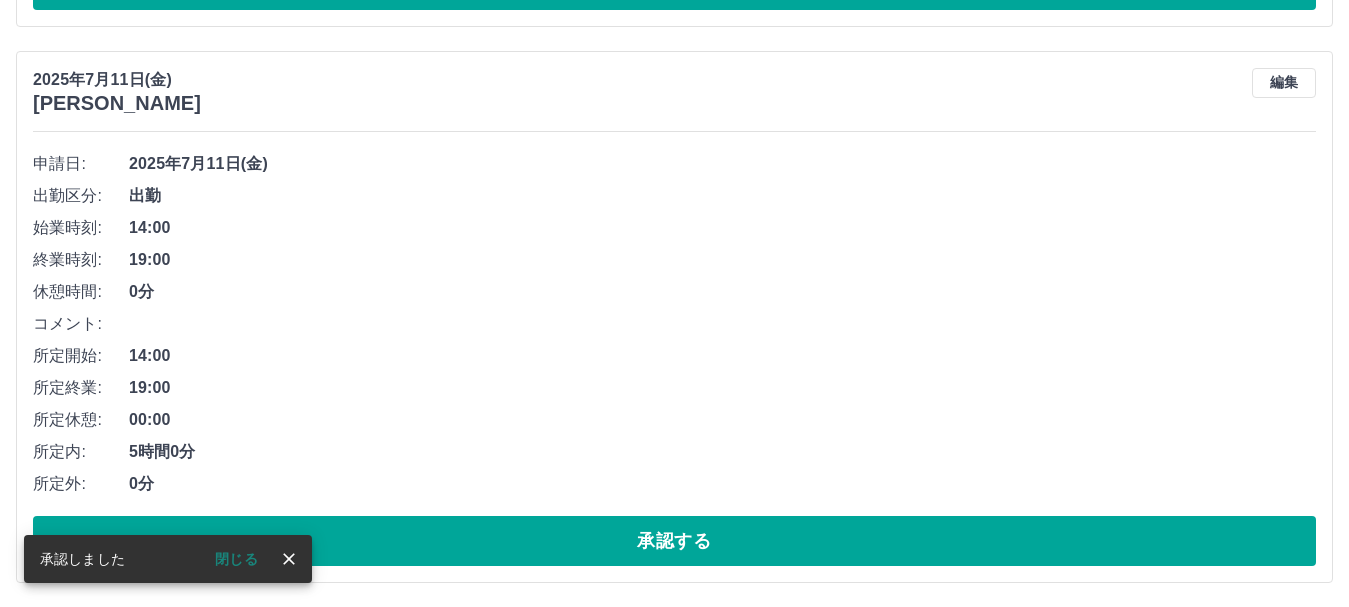 scroll, scrollTop: 3754, scrollLeft: 0, axis: vertical 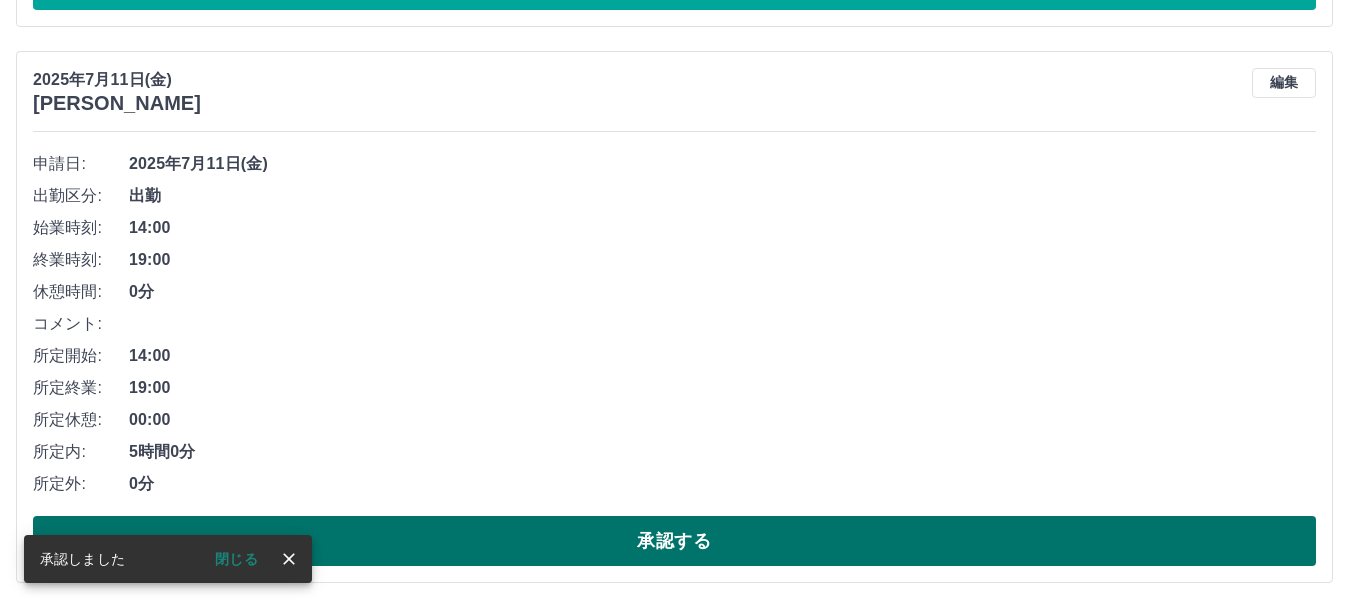 click on "承認する" at bounding box center [674, 541] 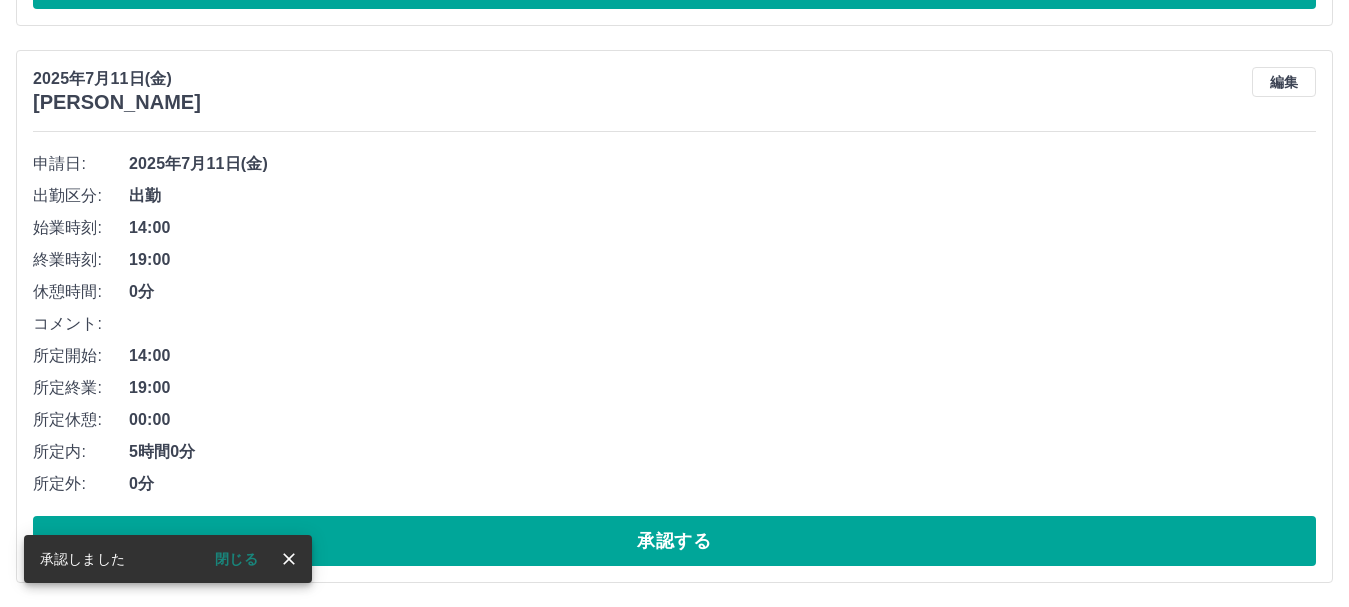 scroll, scrollTop: 3198, scrollLeft: 0, axis: vertical 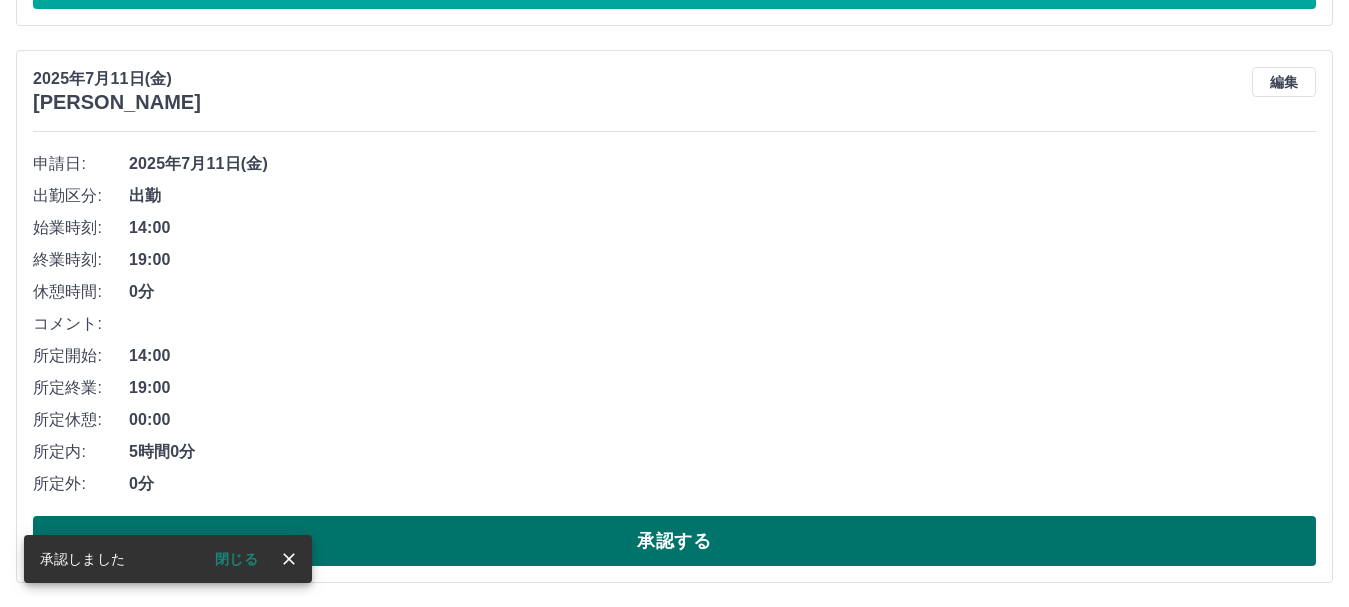 click on "承認する" at bounding box center [674, 541] 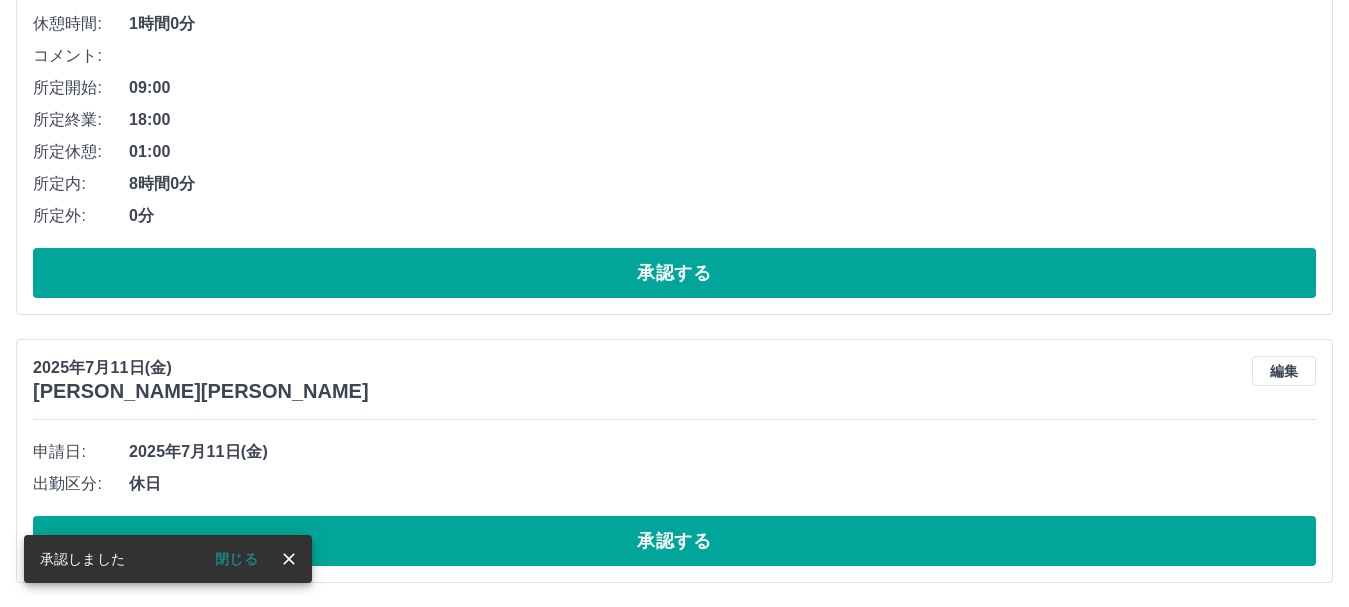 scroll, scrollTop: 2641, scrollLeft: 0, axis: vertical 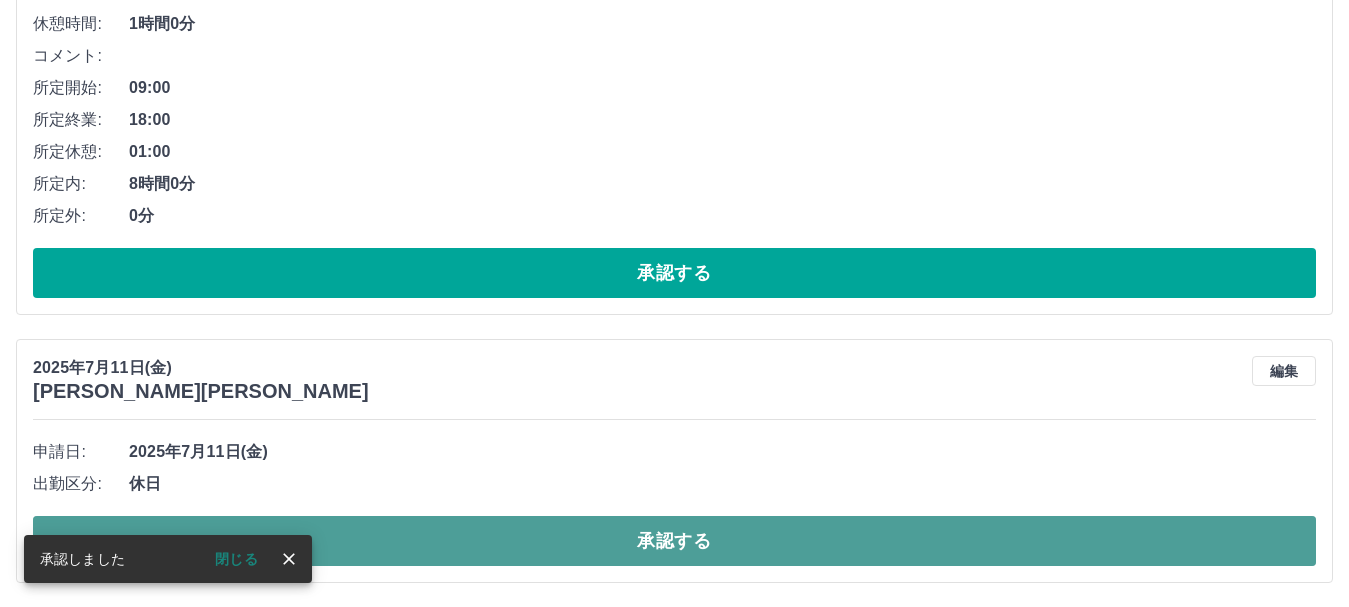 click on "承認する" at bounding box center (674, 541) 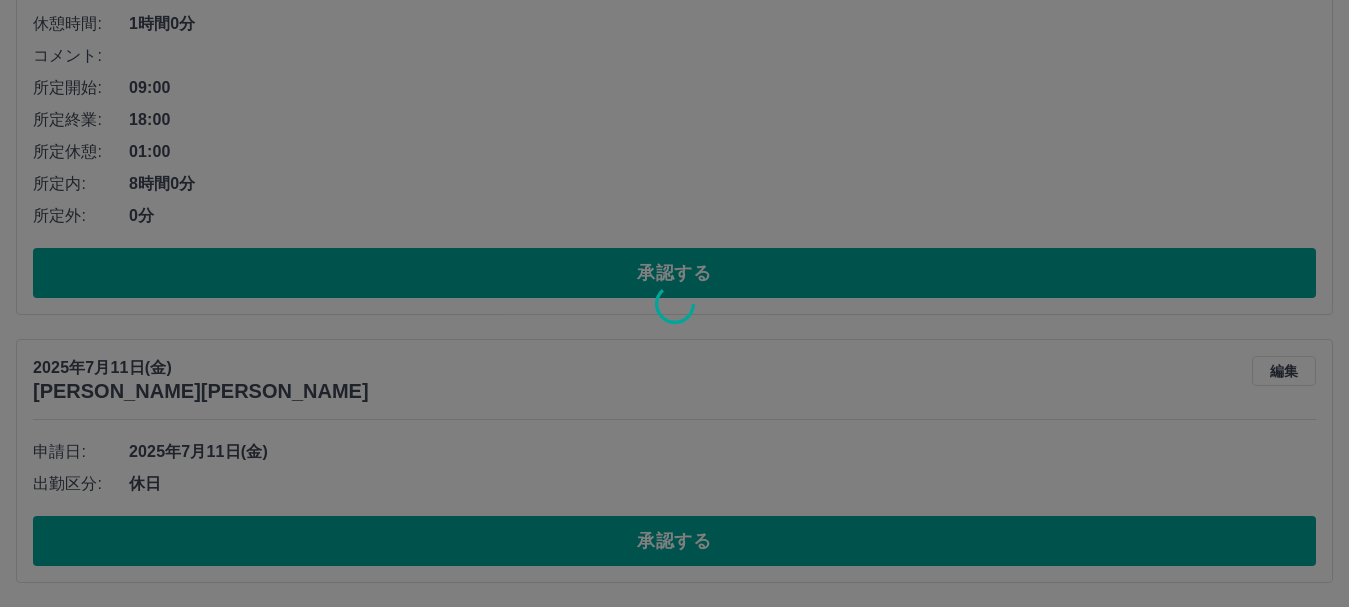 scroll, scrollTop: 2373, scrollLeft: 0, axis: vertical 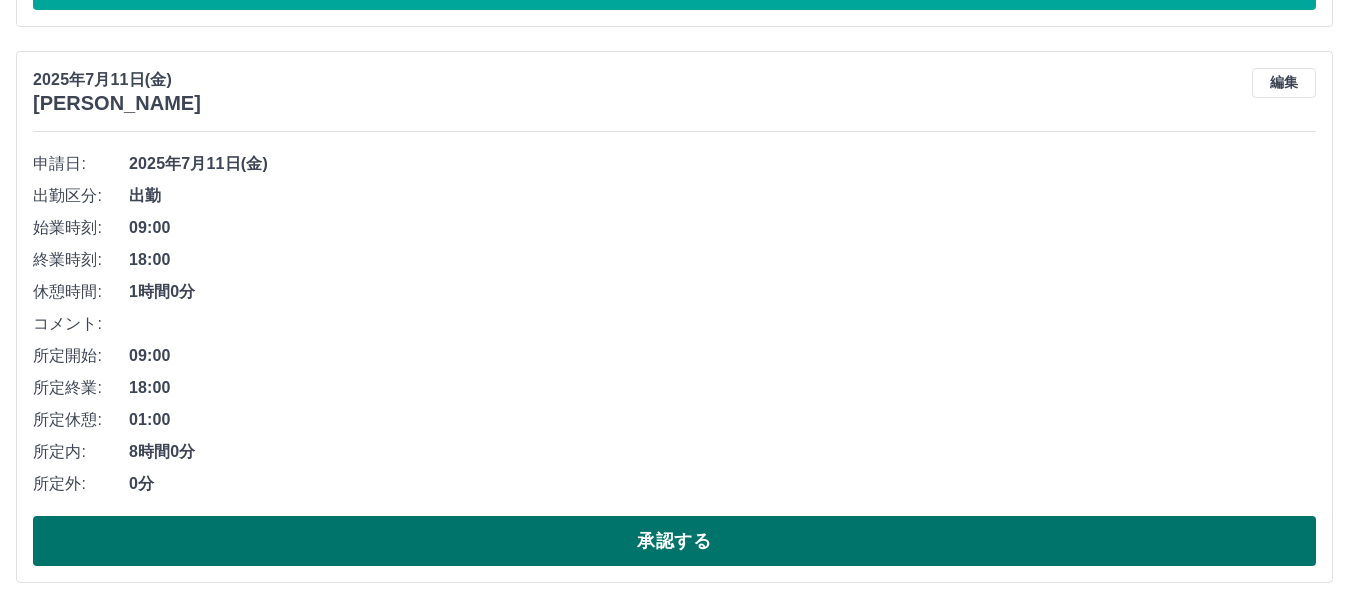click on "承認する" at bounding box center (674, 541) 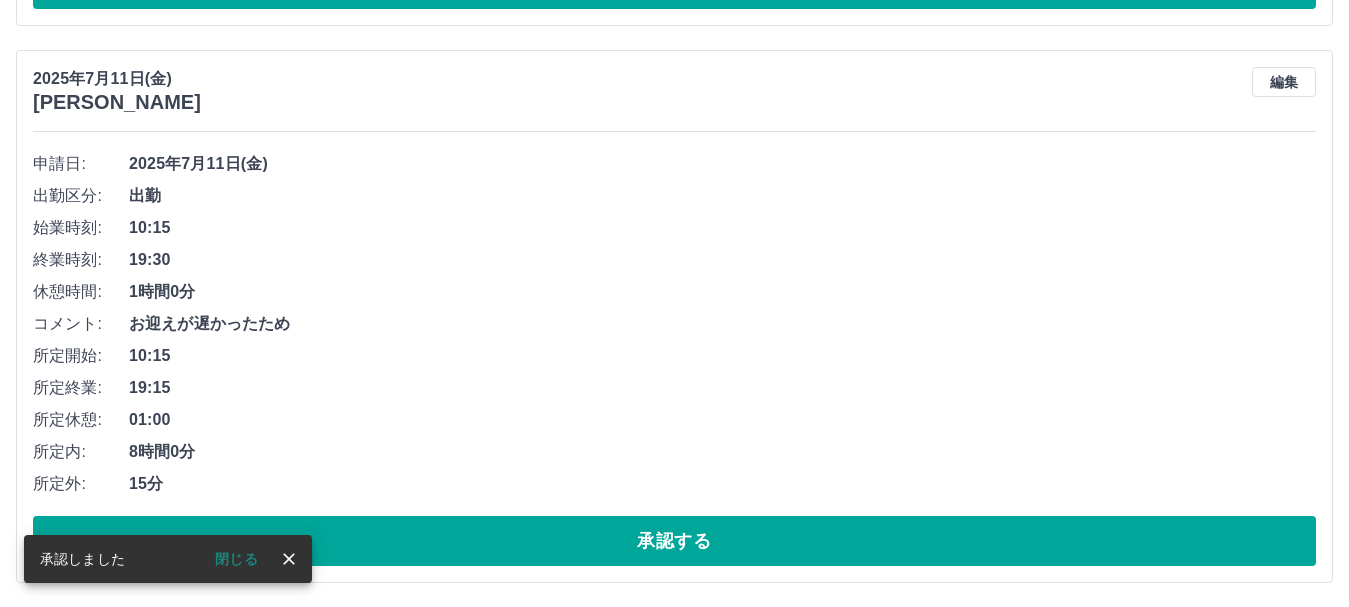 scroll, scrollTop: 1817, scrollLeft: 0, axis: vertical 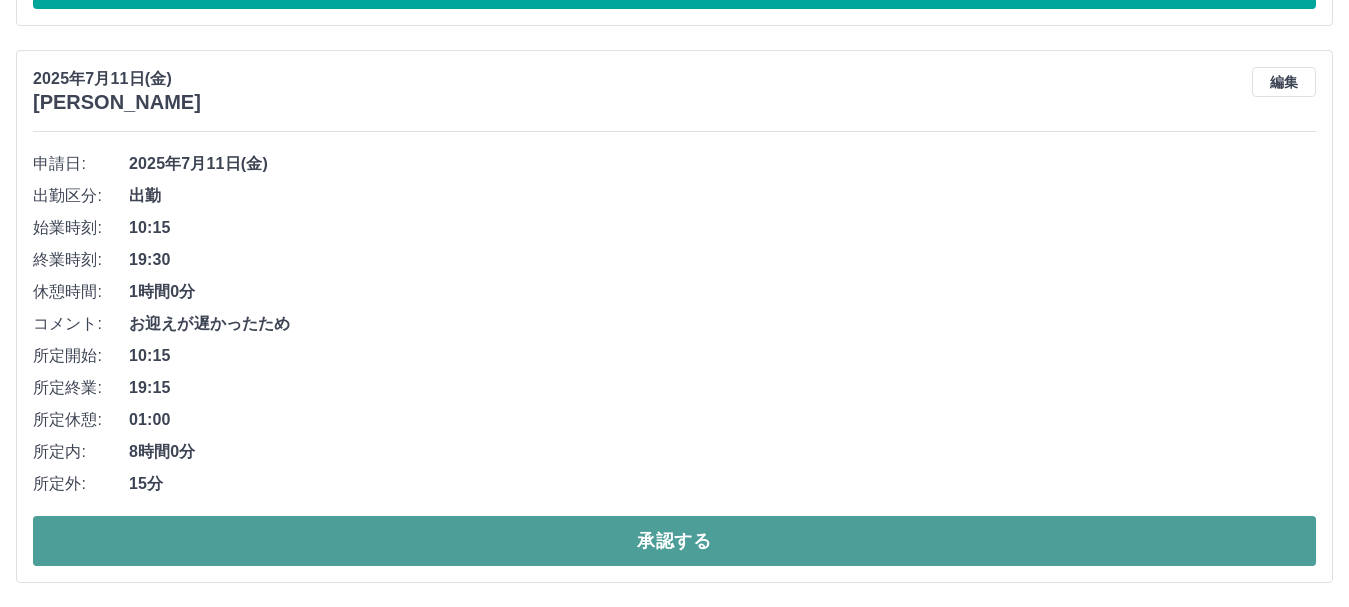 click on "承認する" at bounding box center [674, 541] 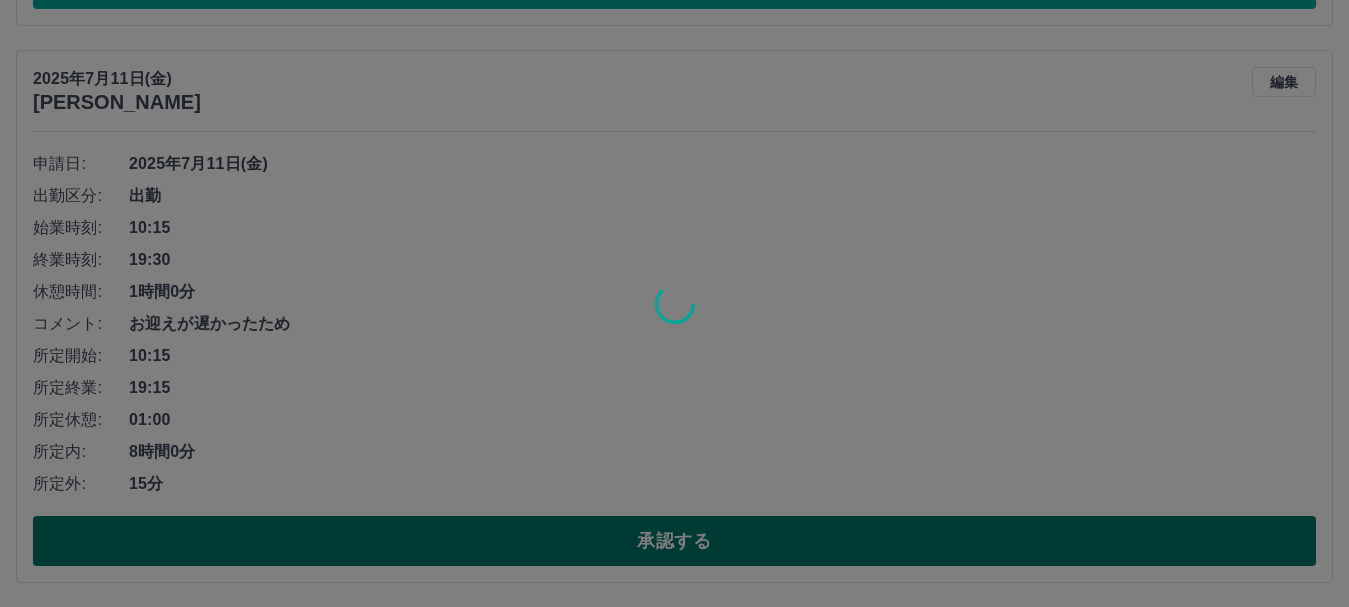 scroll, scrollTop: 1260, scrollLeft: 0, axis: vertical 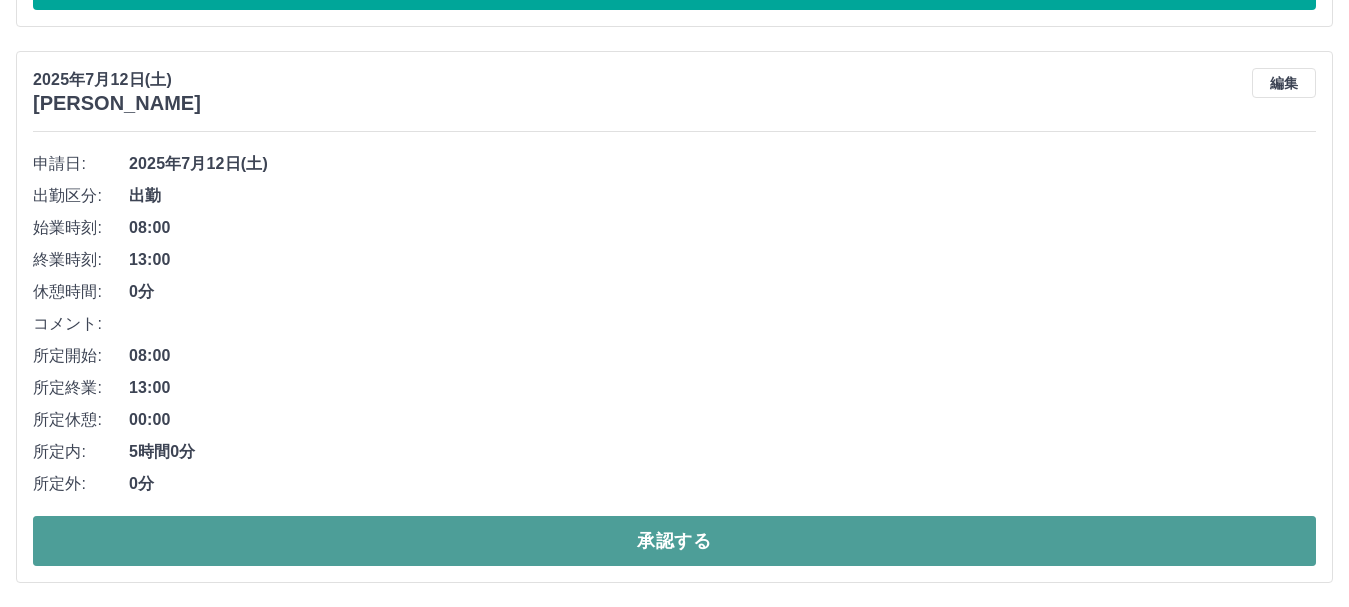click on "承認する" at bounding box center [674, 541] 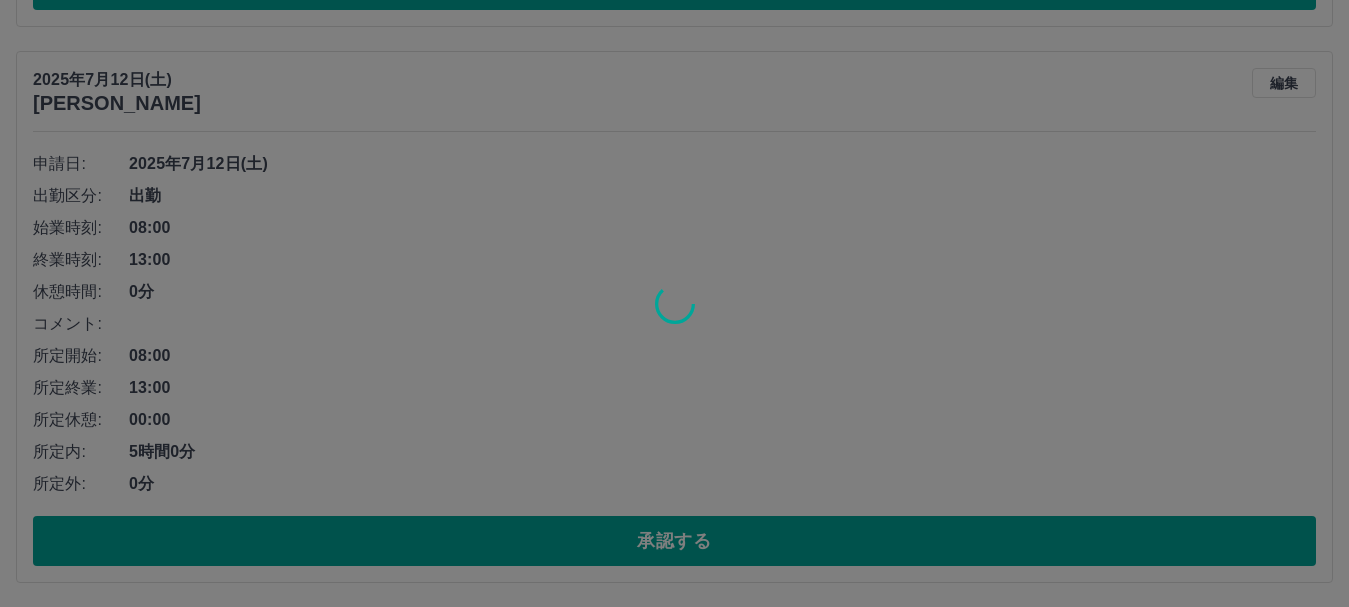 scroll, scrollTop: 704, scrollLeft: 0, axis: vertical 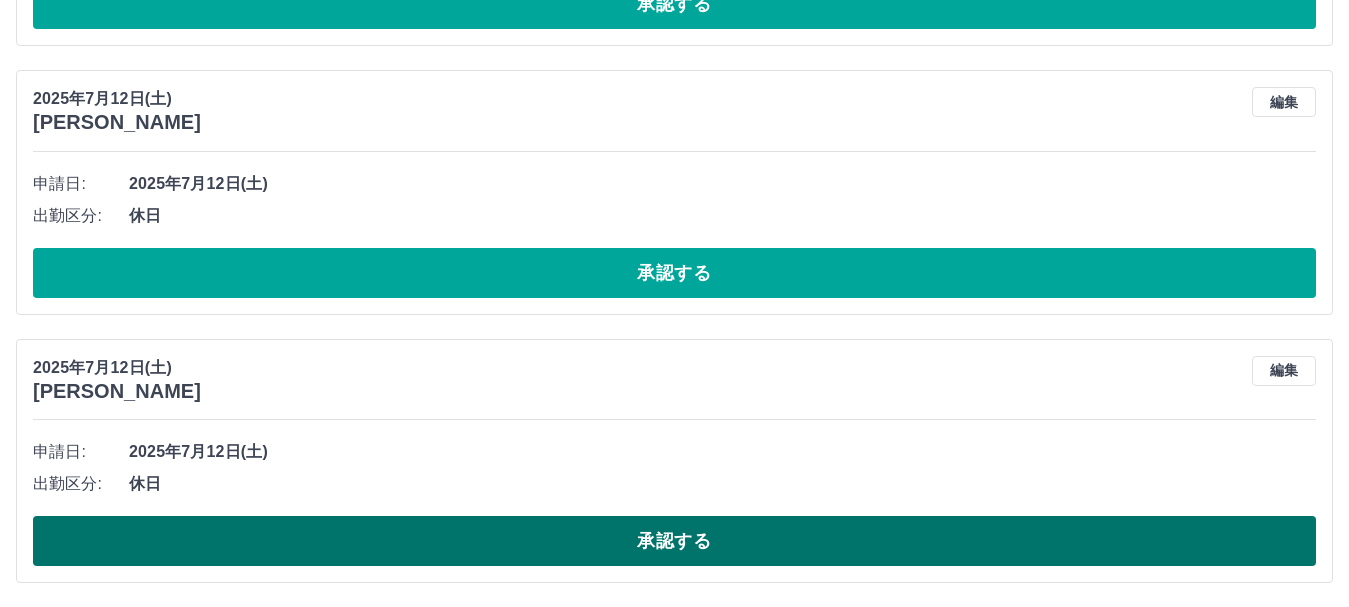 click on "承認する" at bounding box center (674, 541) 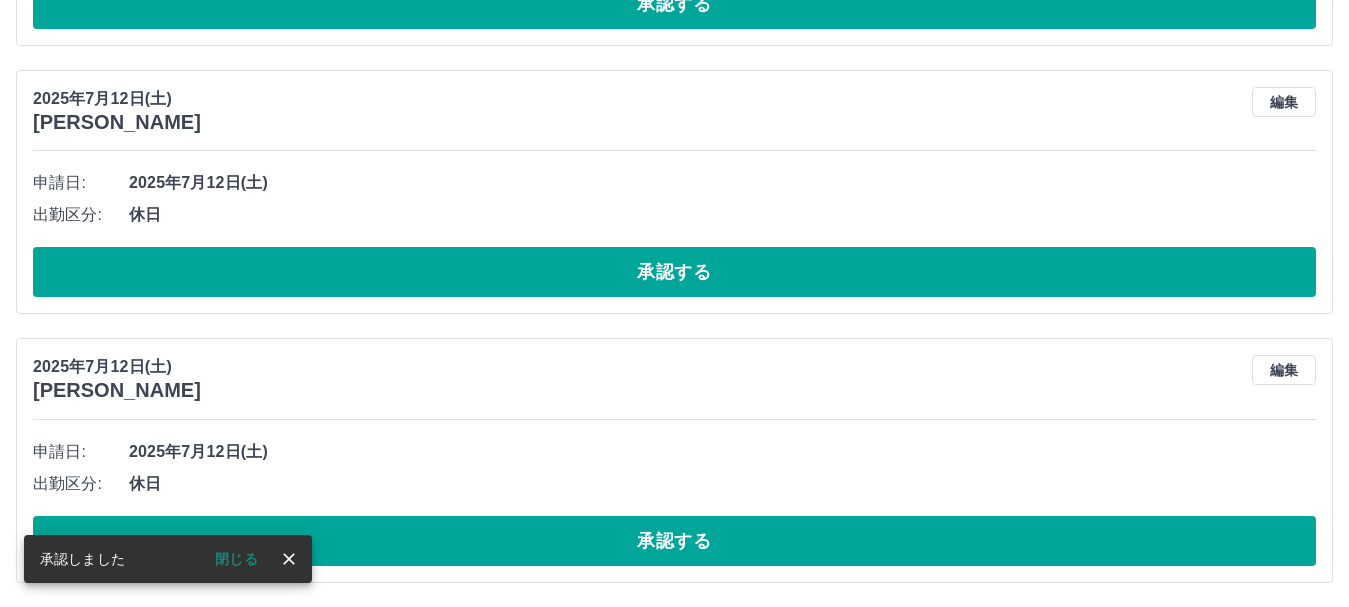 scroll, scrollTop: 436, scrollLeft: 0, axis: vertical 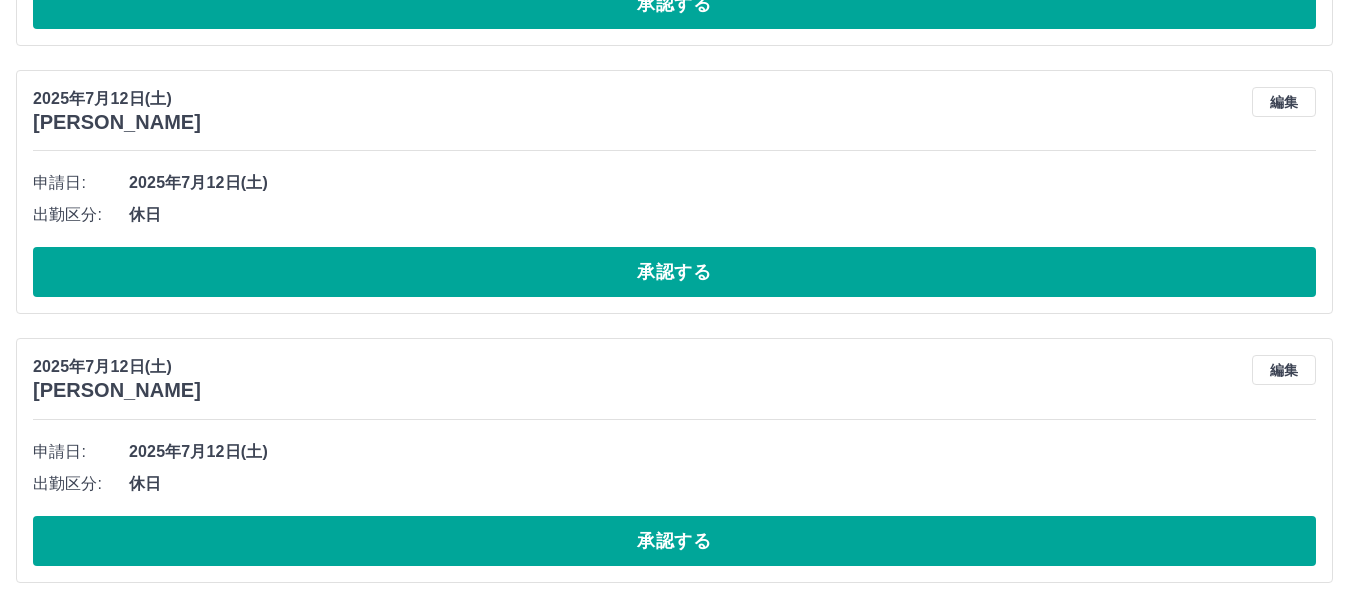 click on "承認する" at bounding box center [674, 541] 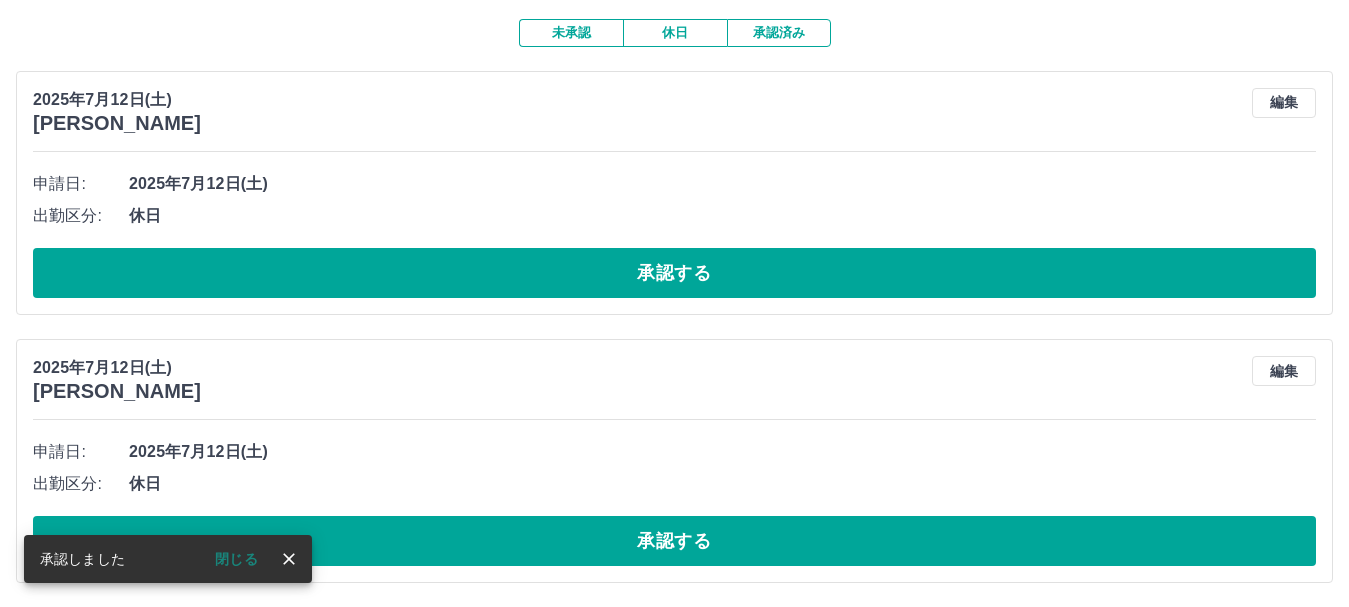 scroll, scrollTop: 167, scrollLeft: 0, axis: vertical 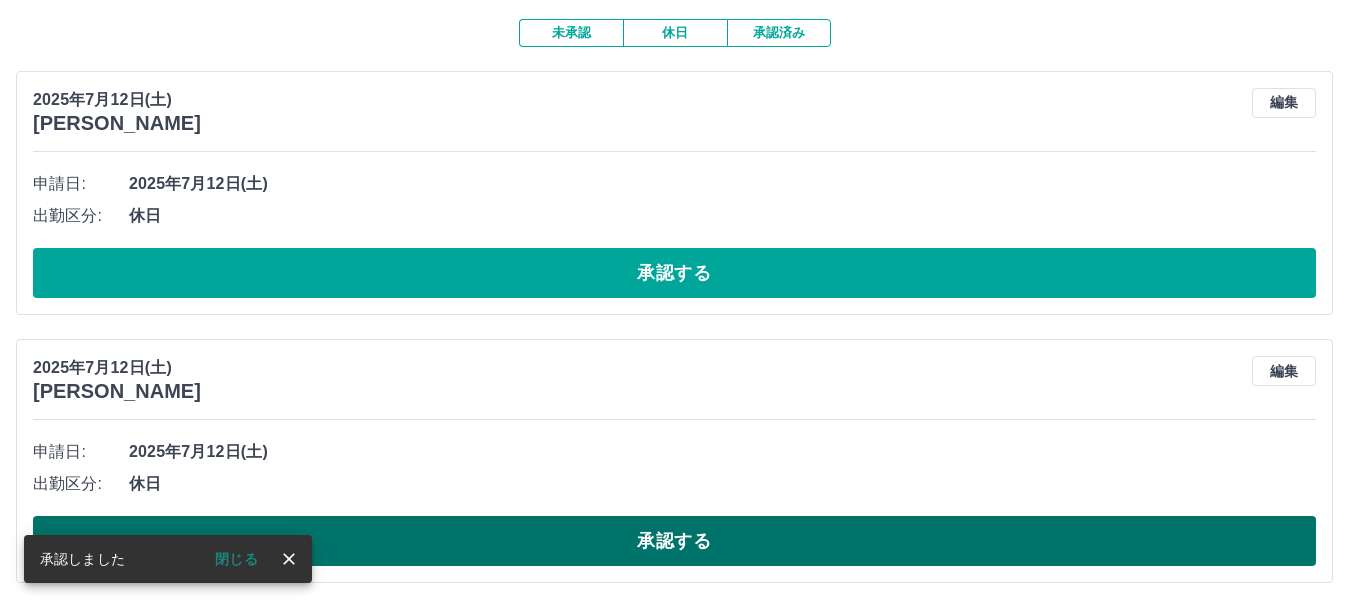 click on "承認する" at bounding box center (674, 541) 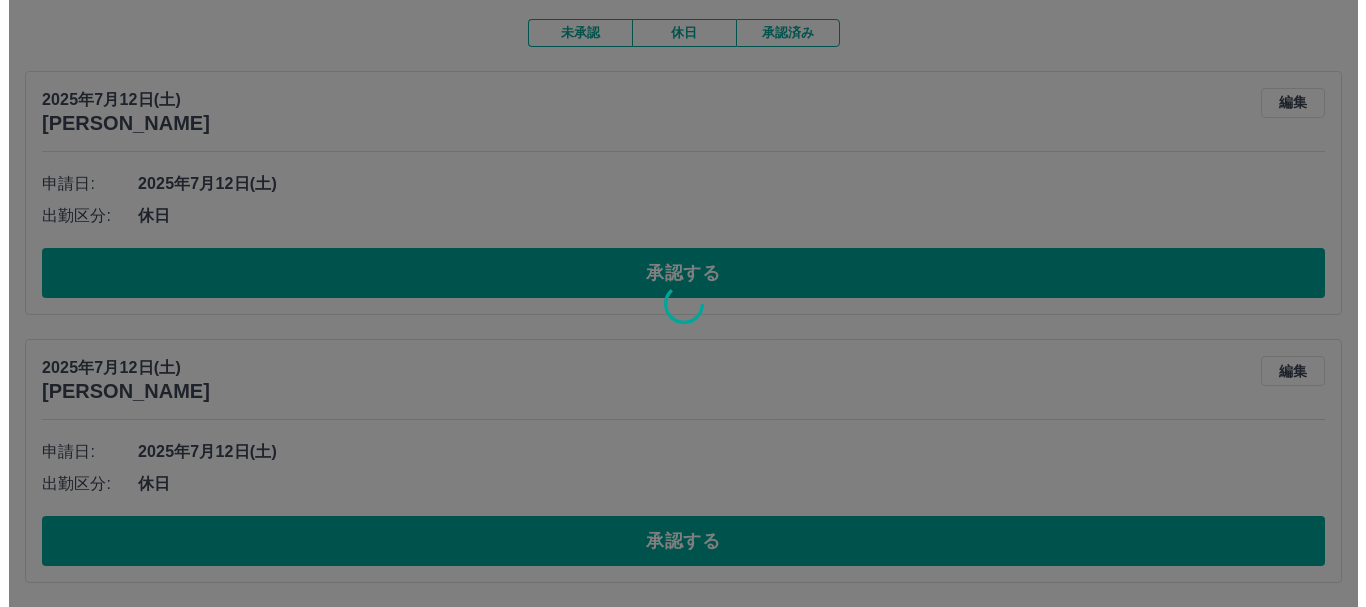 scroll, scrollTop: 0, scrollLeft: 0, axis: both 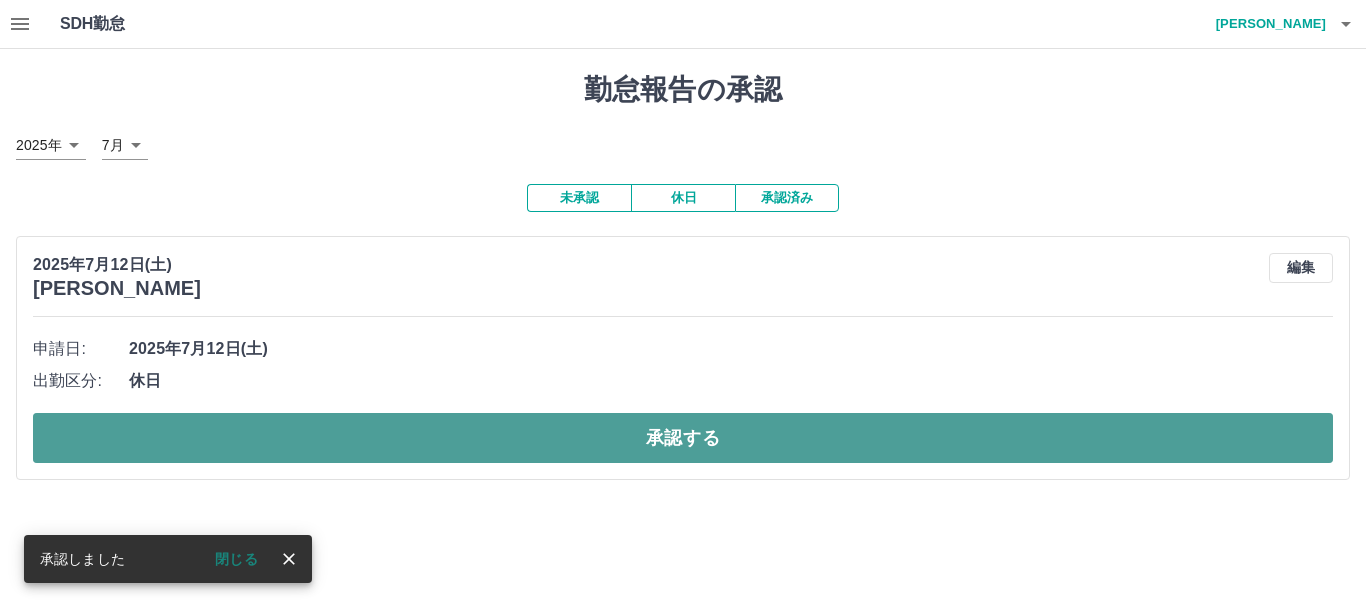 click on "承認する" at bounding box center (683, 438) 